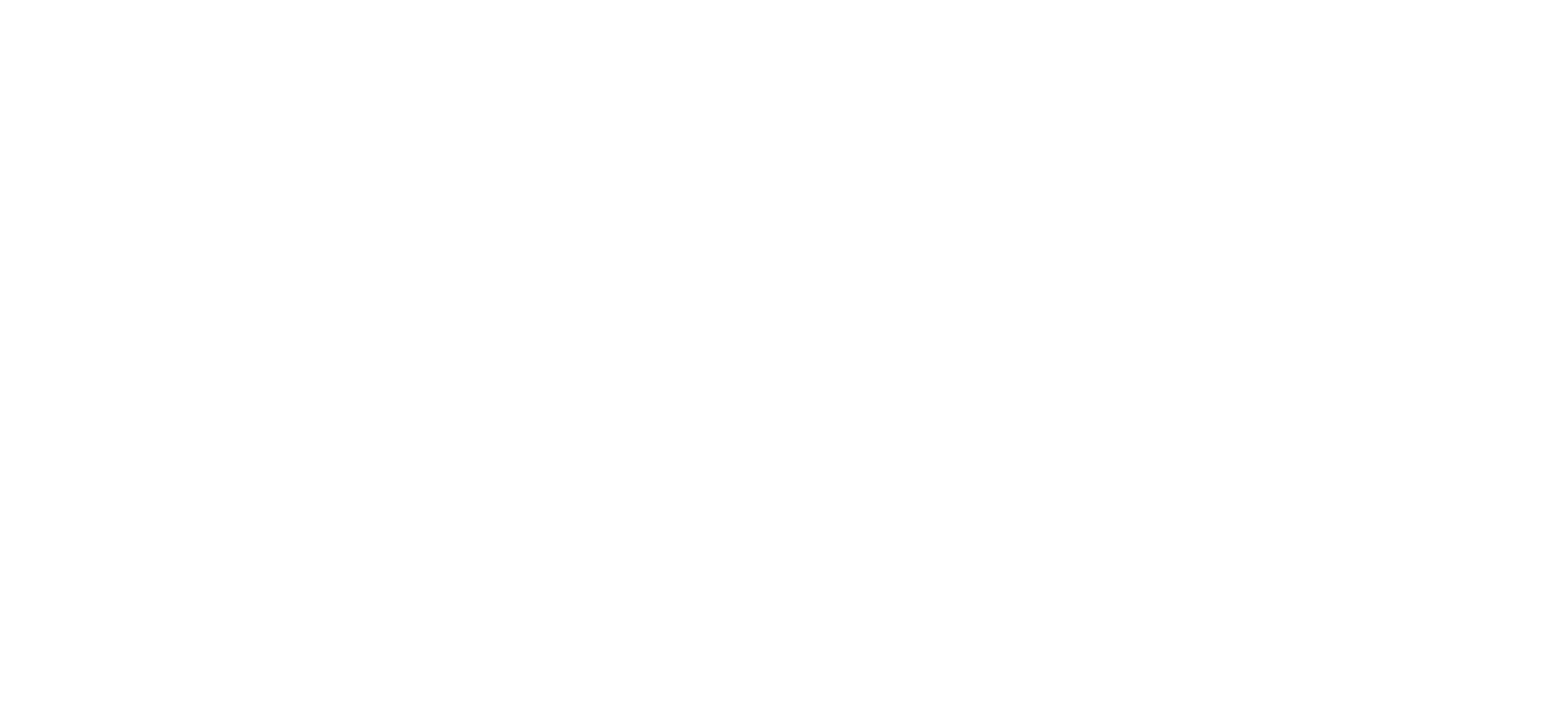 scroll, scrollTop: 0, scrollLeft: 0, axis: both 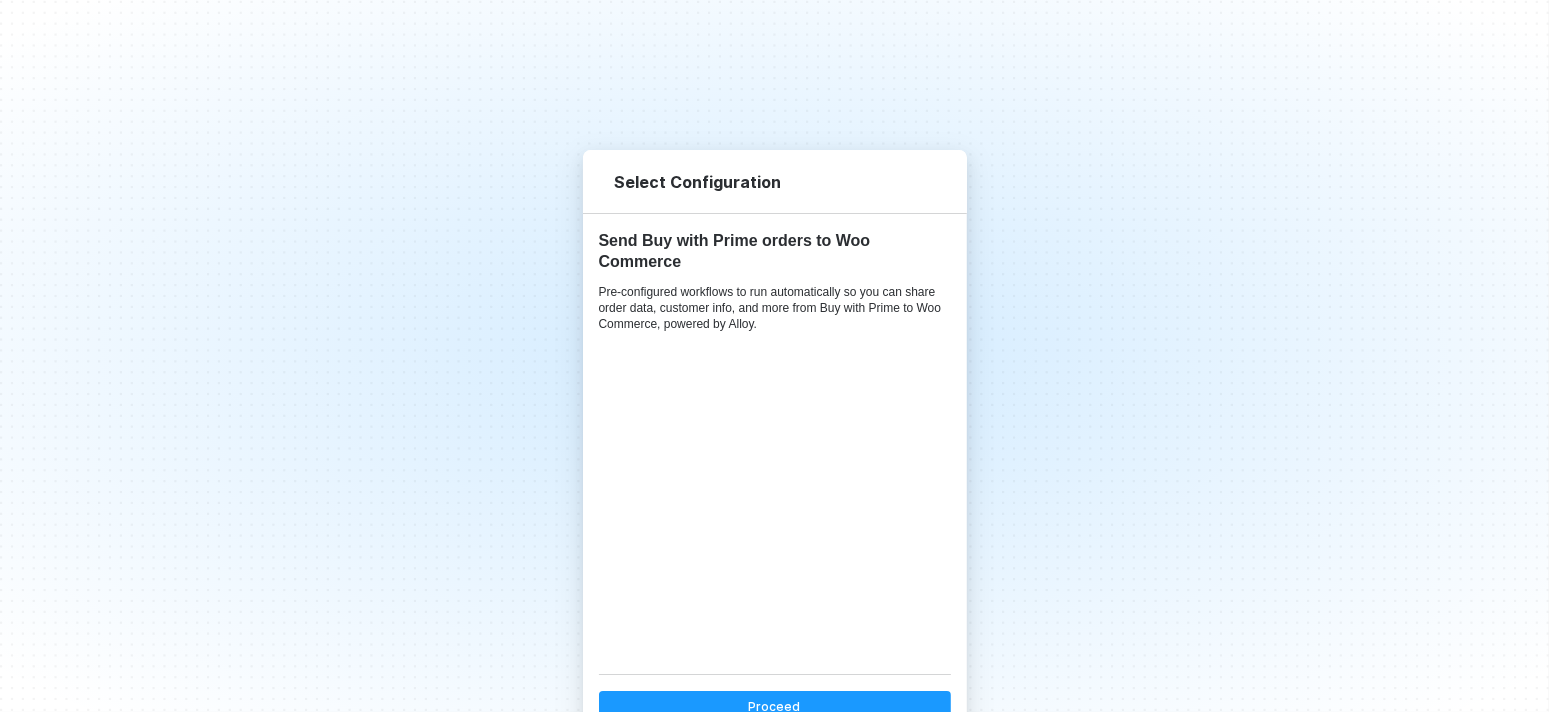 click on "Proceed" at bounding box center (775, 707) 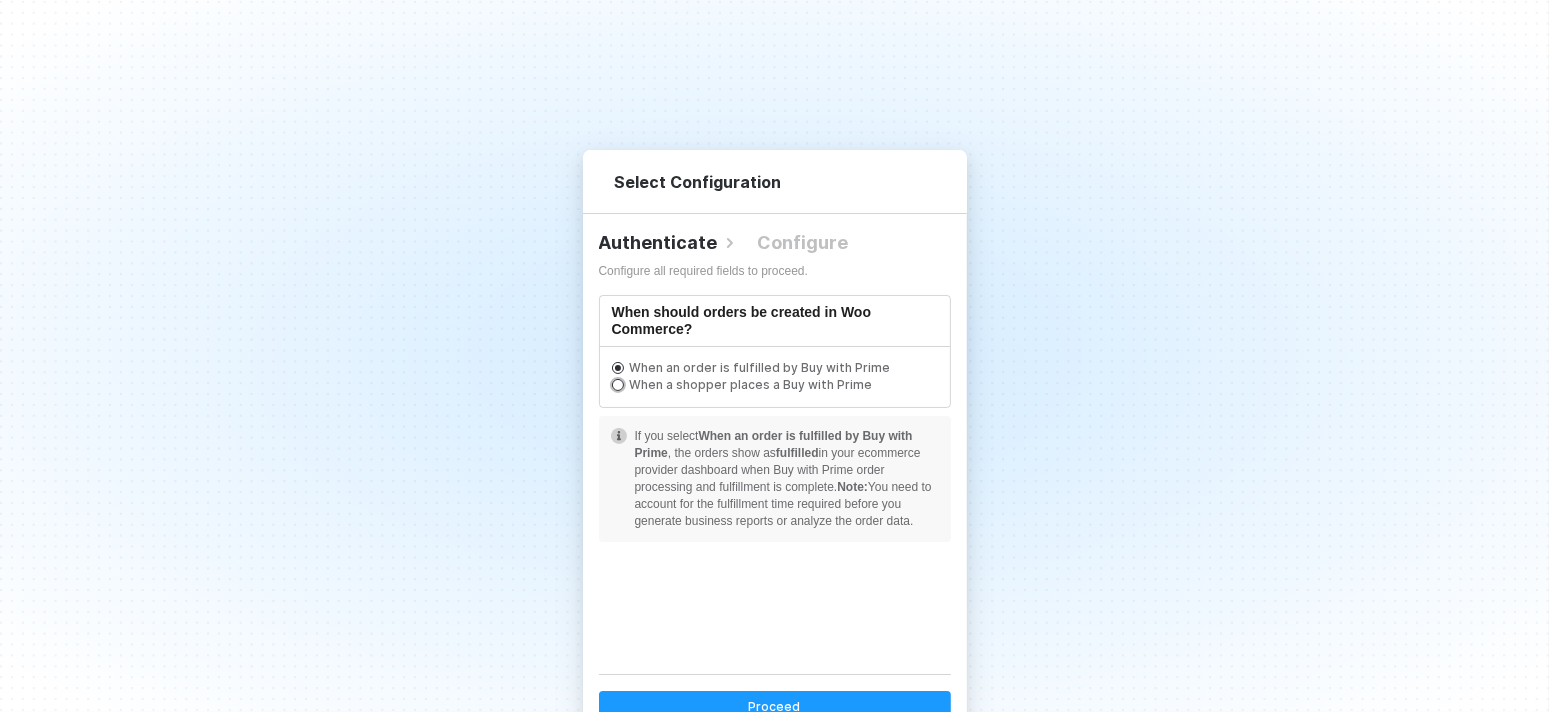 click on "When a shopper places a Buy with Prime" at bounding box center [757, 367] 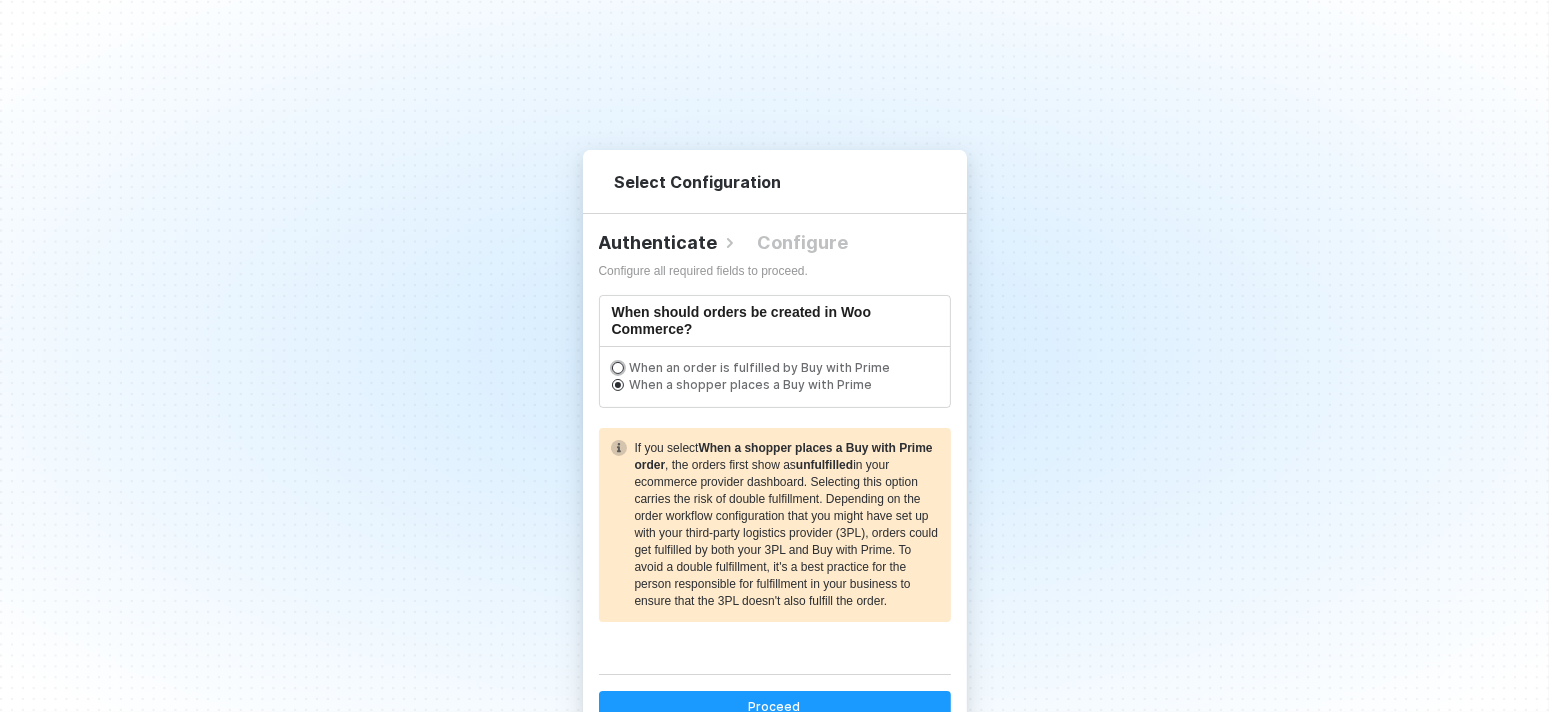 click on "When an order is fulfilled by Buy with Prime" at bounding box center [757, 367] 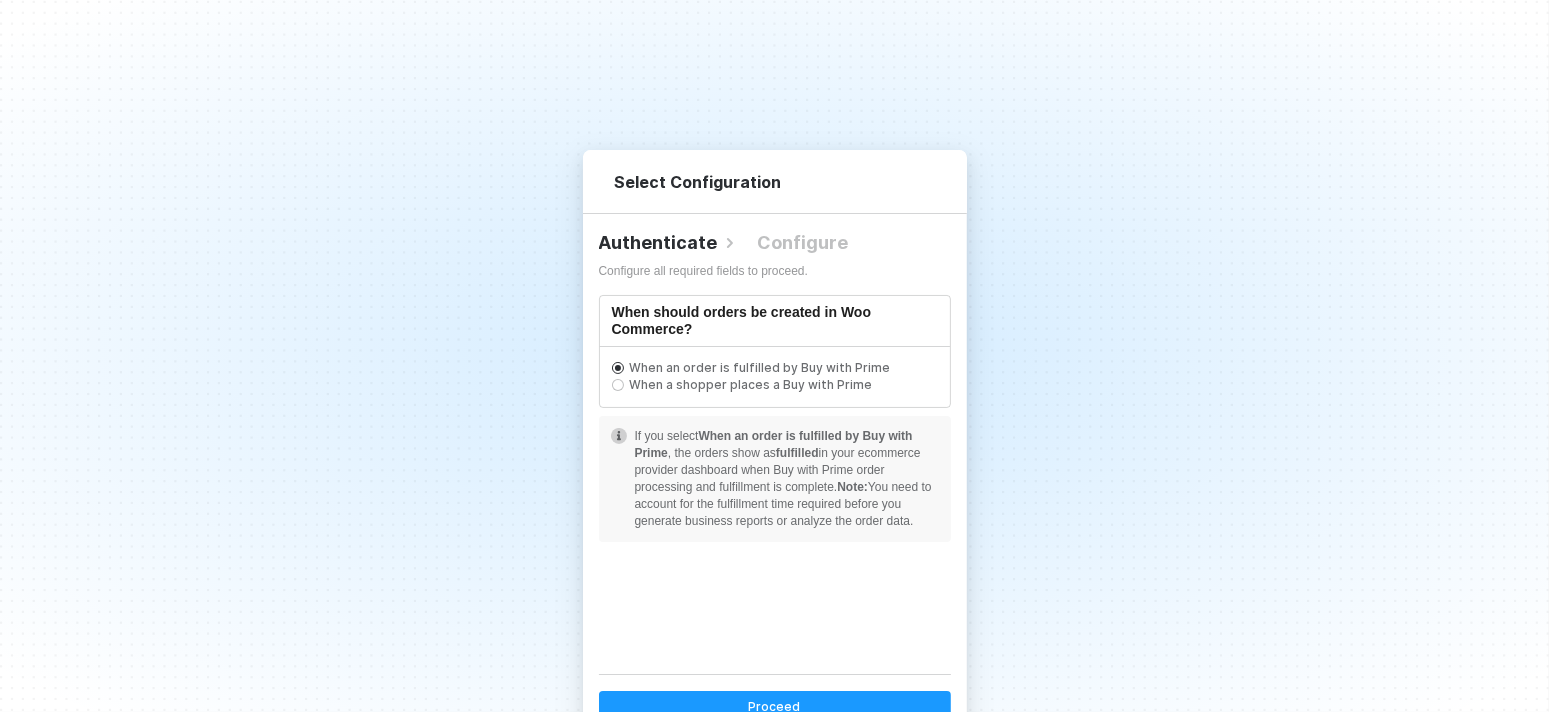 click on "Proceed" at bounding box center (775, 707) 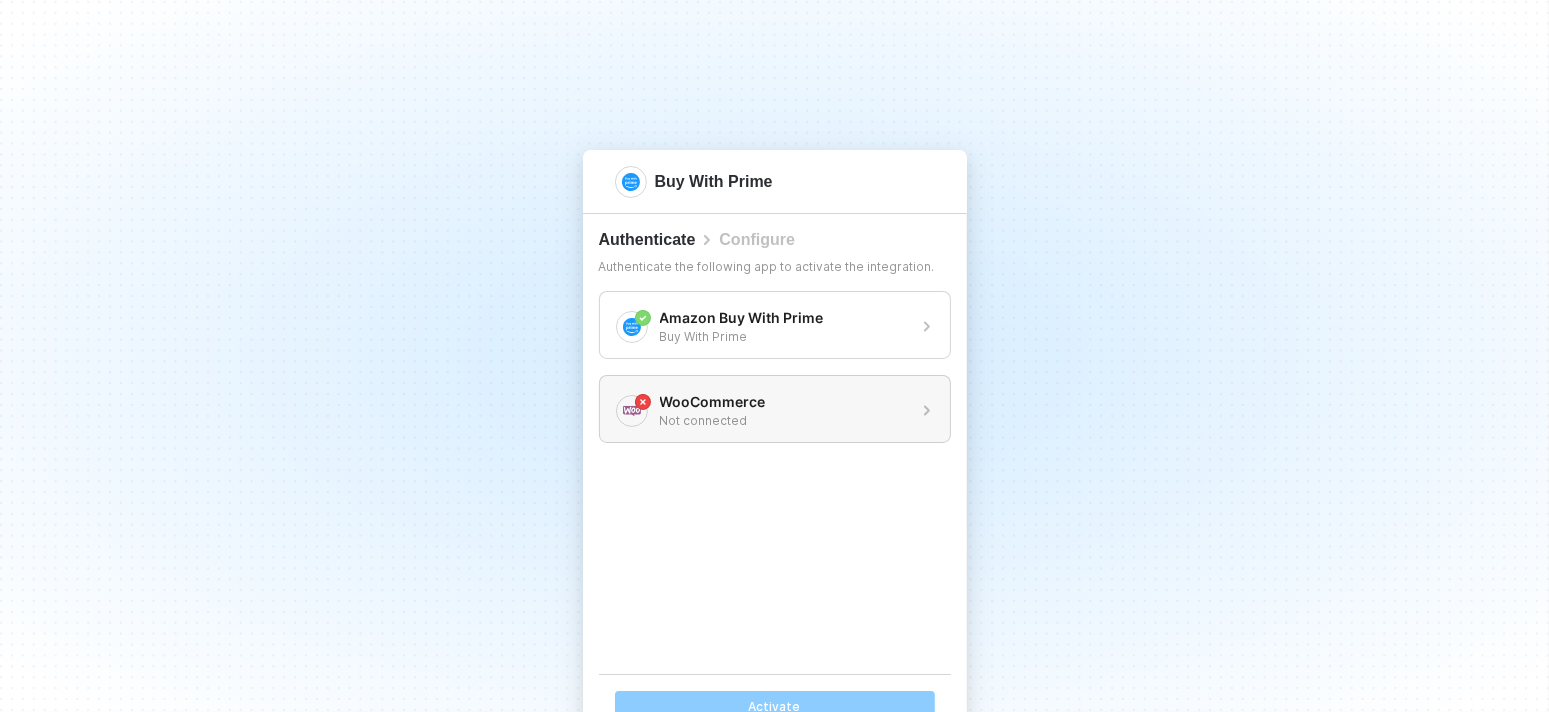 click on "Not connected" at bounding box center [784, 420] 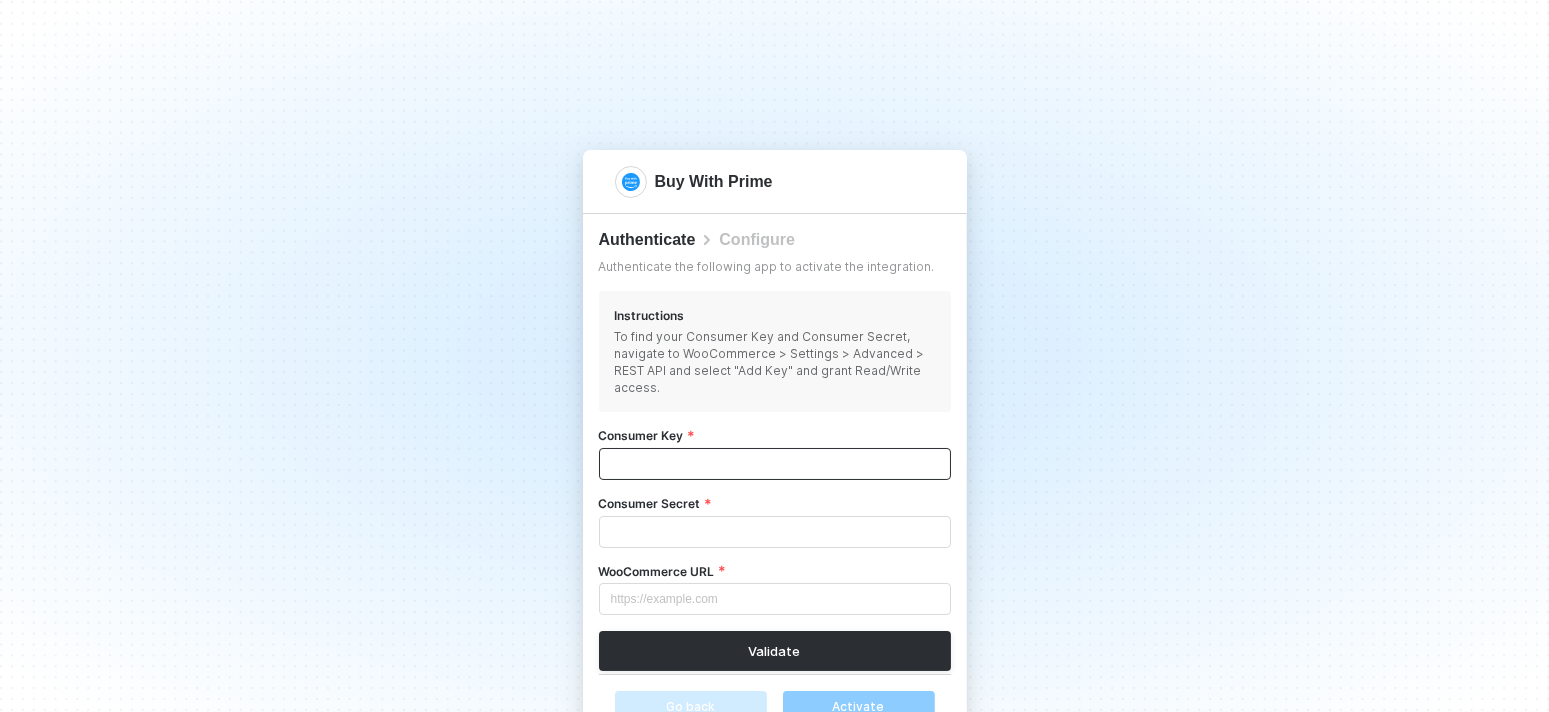 click on "Consumer Key" at bounding box center (775, 464) 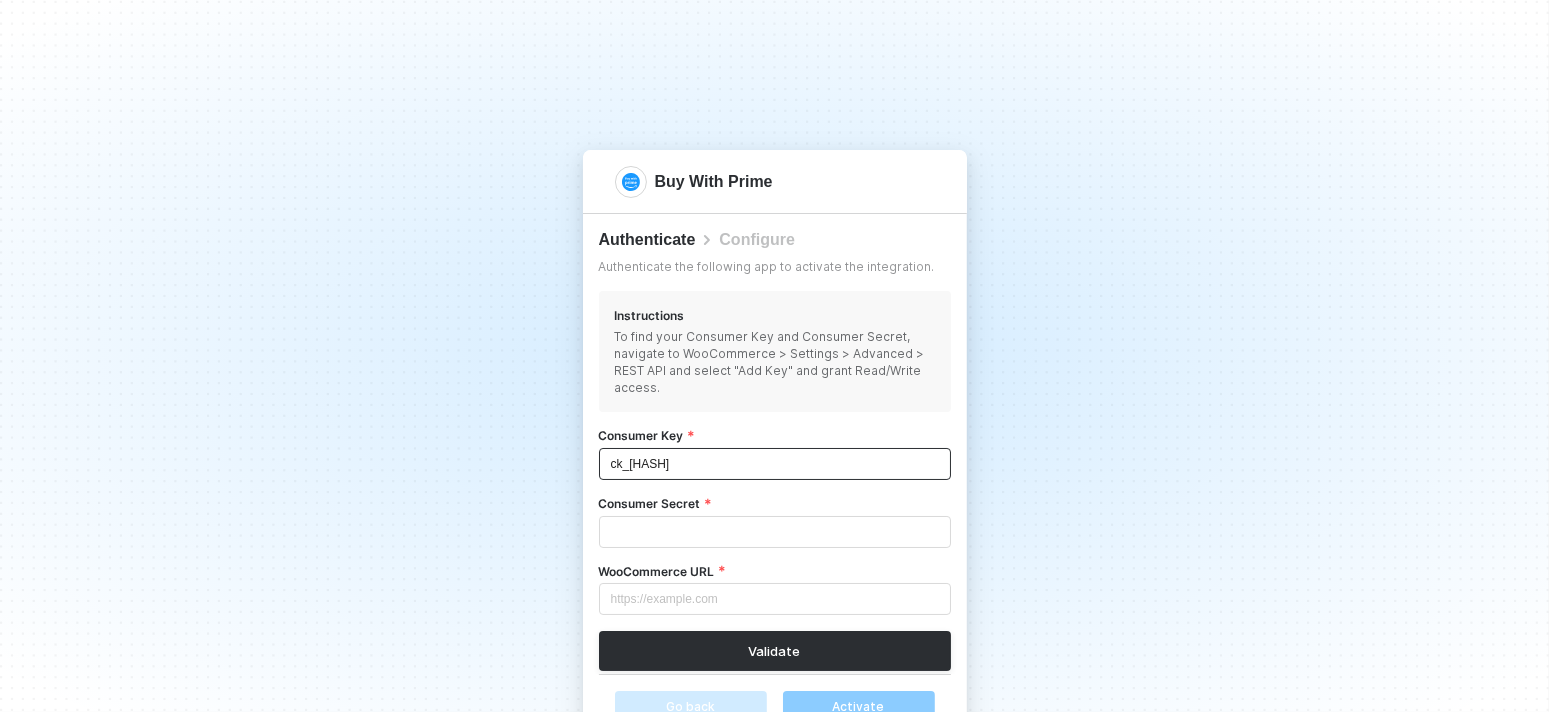 type on "ck_1241b719aafd85198d8bacef7592d2f1a235989d" 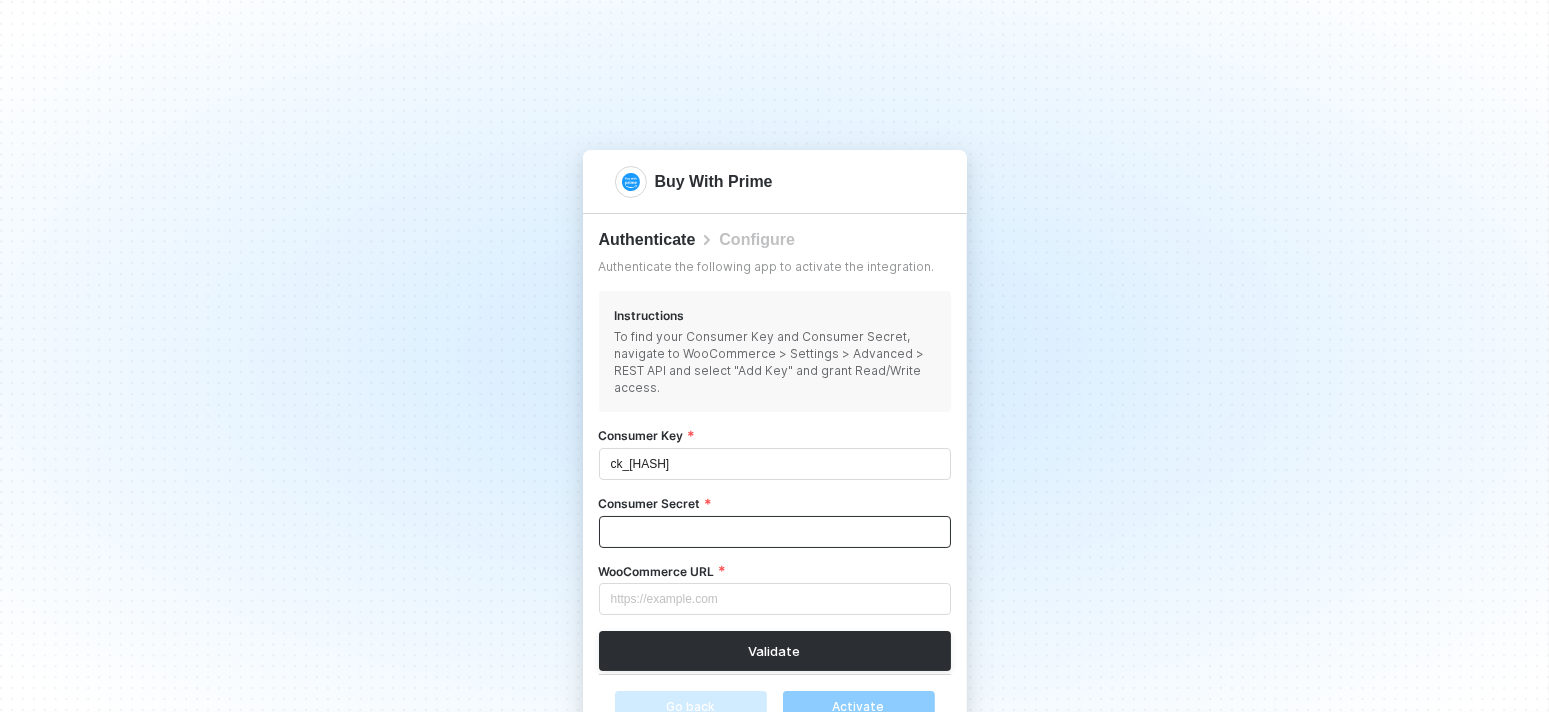 click on "Consumer Secret" at bounding box center (775, 532) 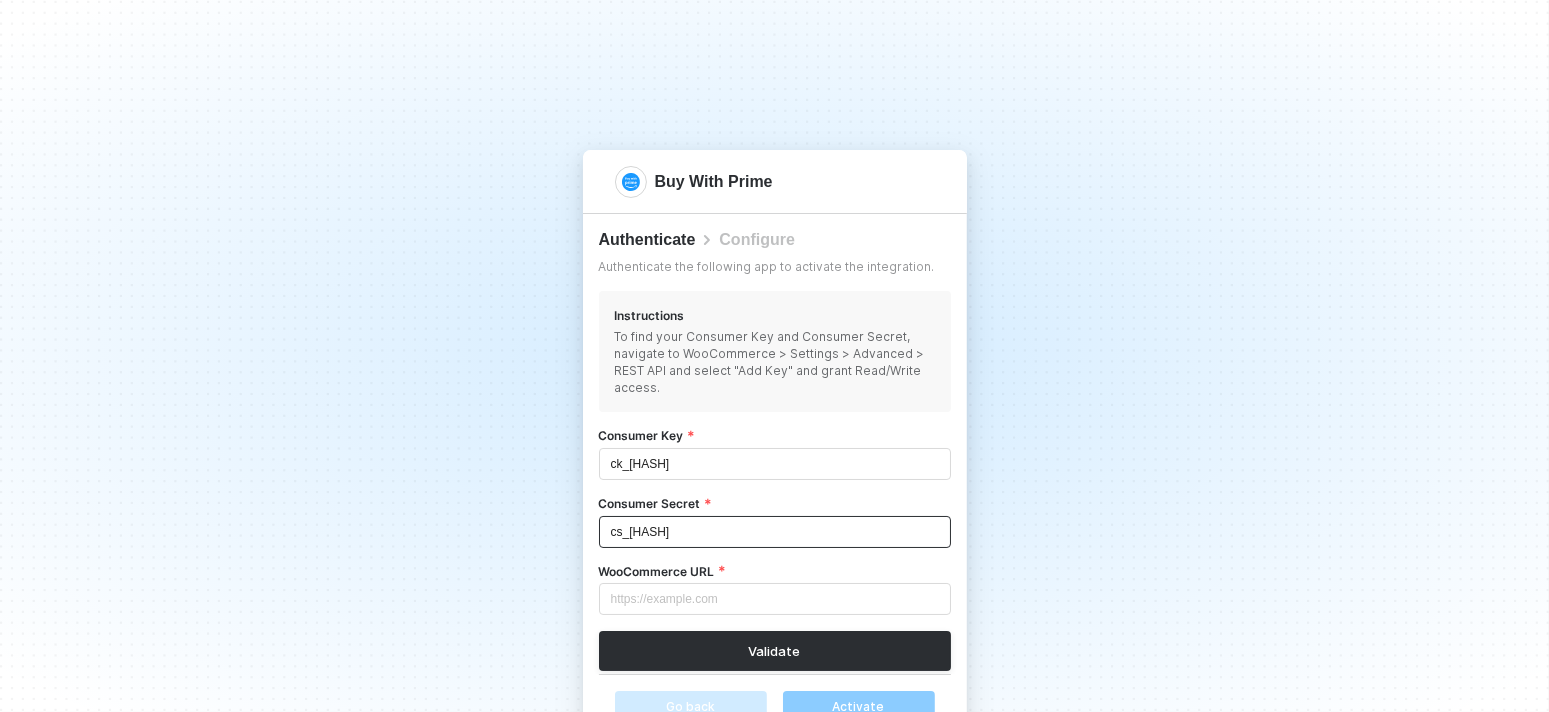 type on "cs_d3ab619e28169fe45fc443a791e20c279daaf302" 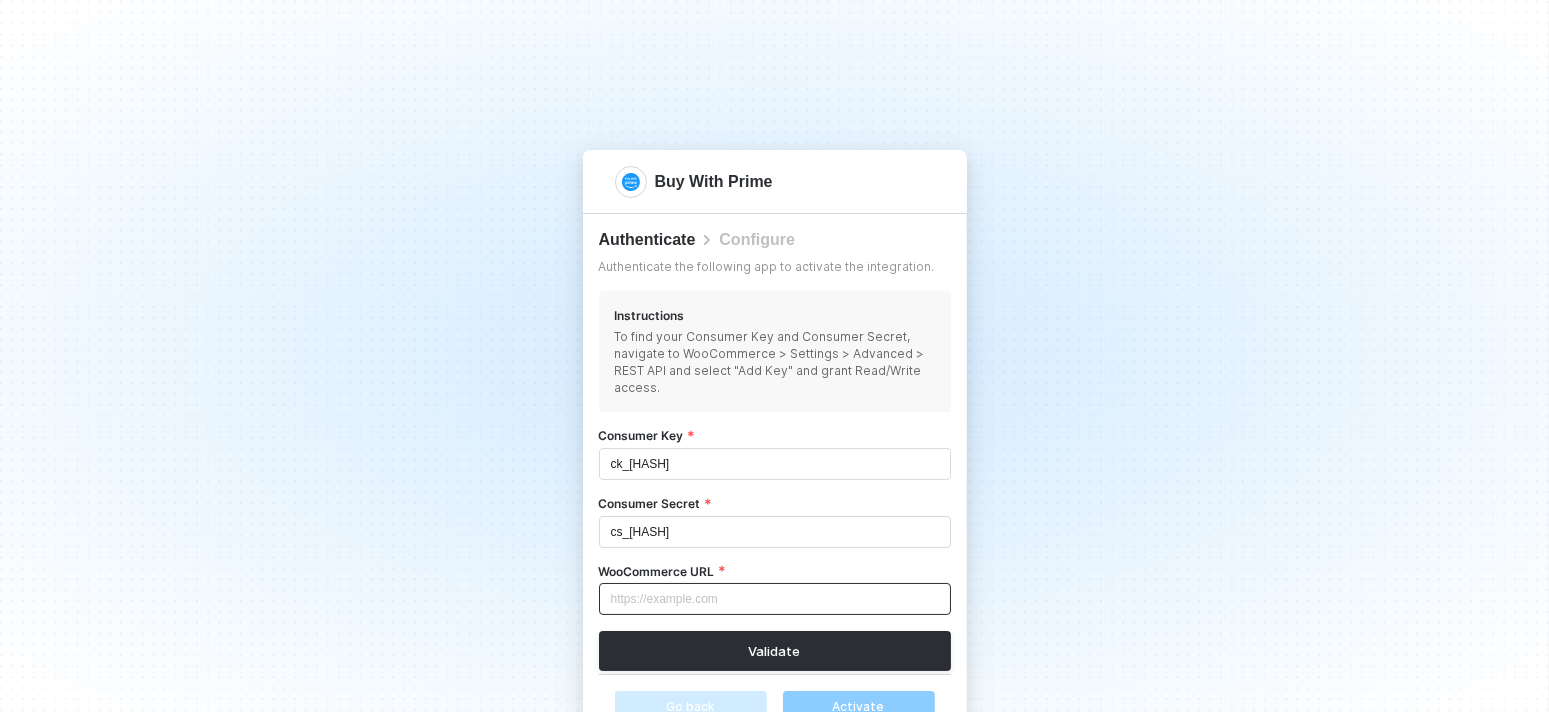 click on "WooCommerce URL" at bounding box center (775, 599) 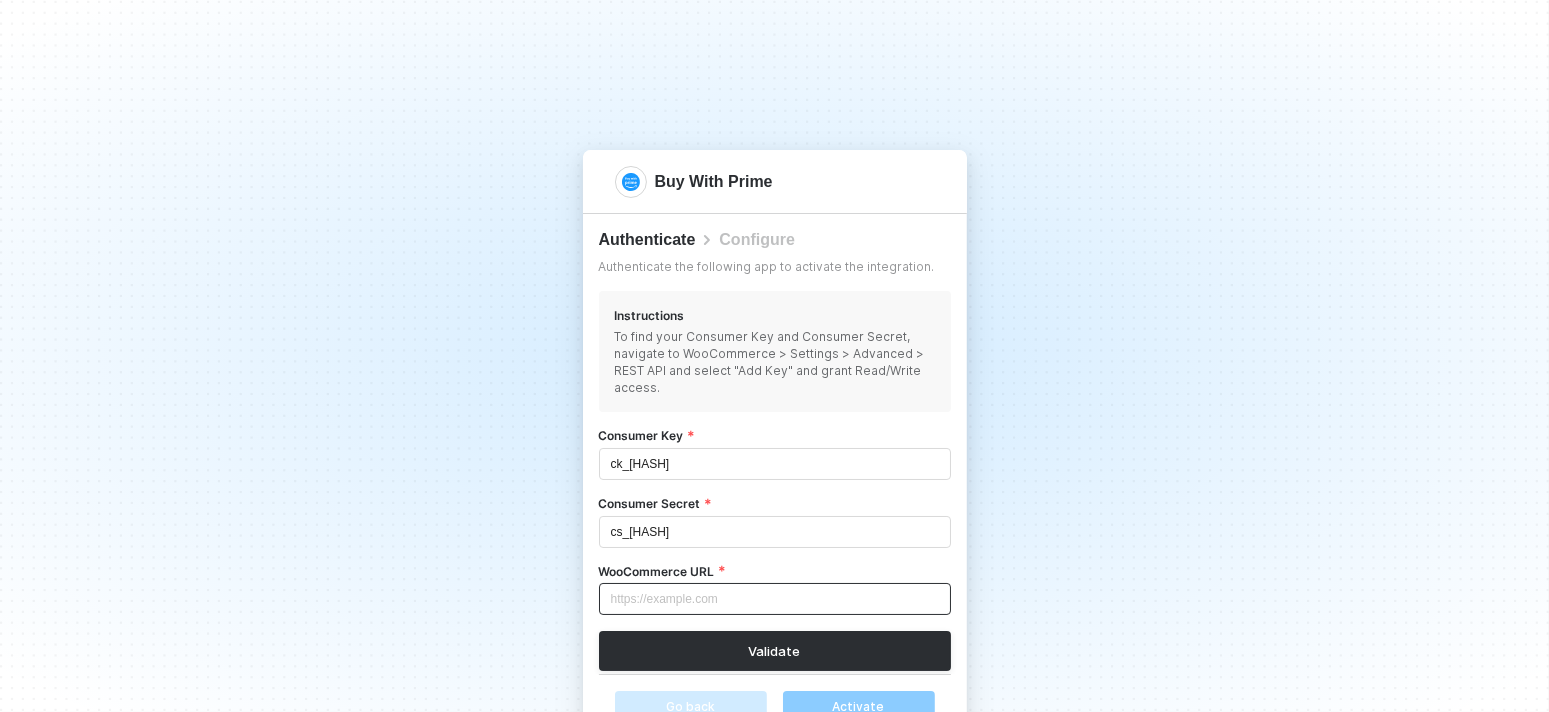 paste on "https://www.firedisccookers.com/" 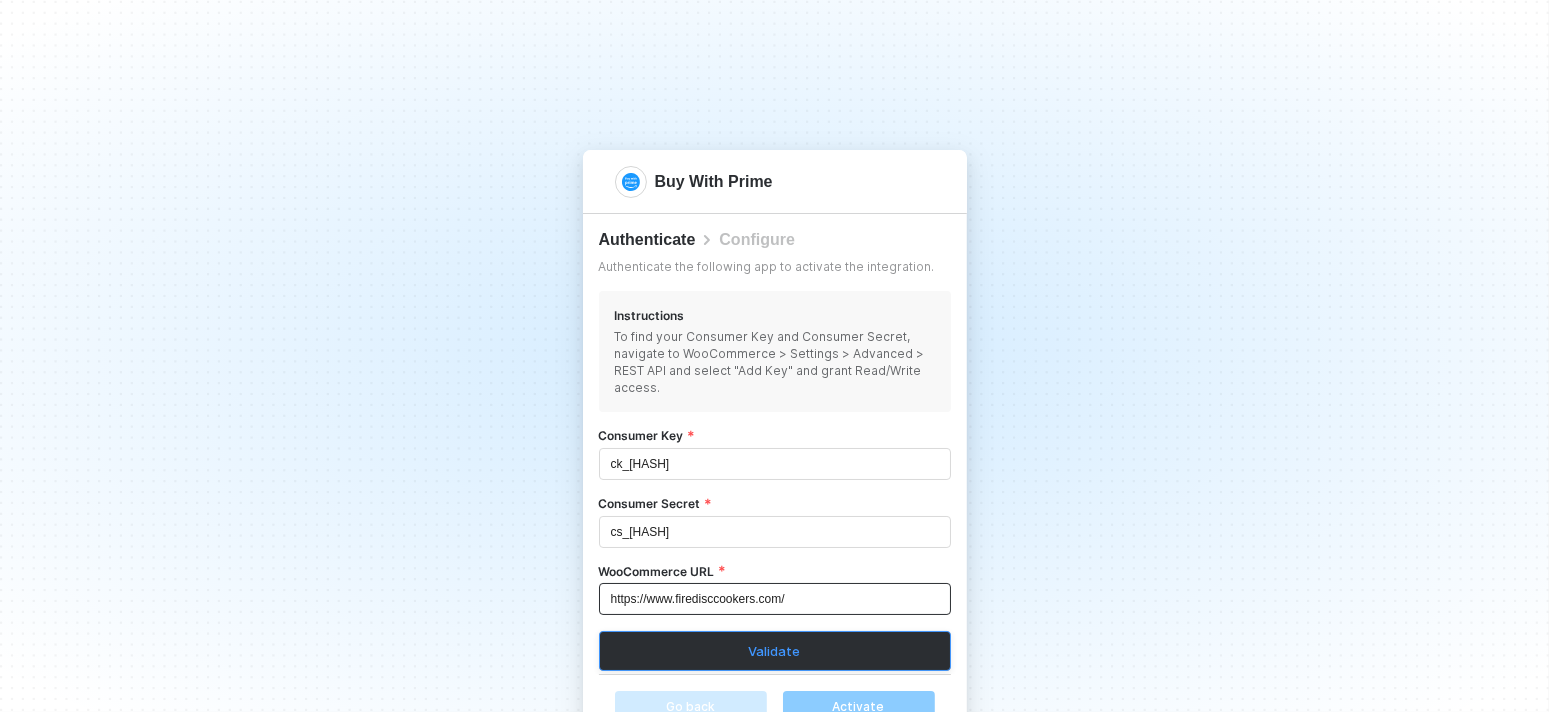 type on "https://www.firedisccookers.com/" 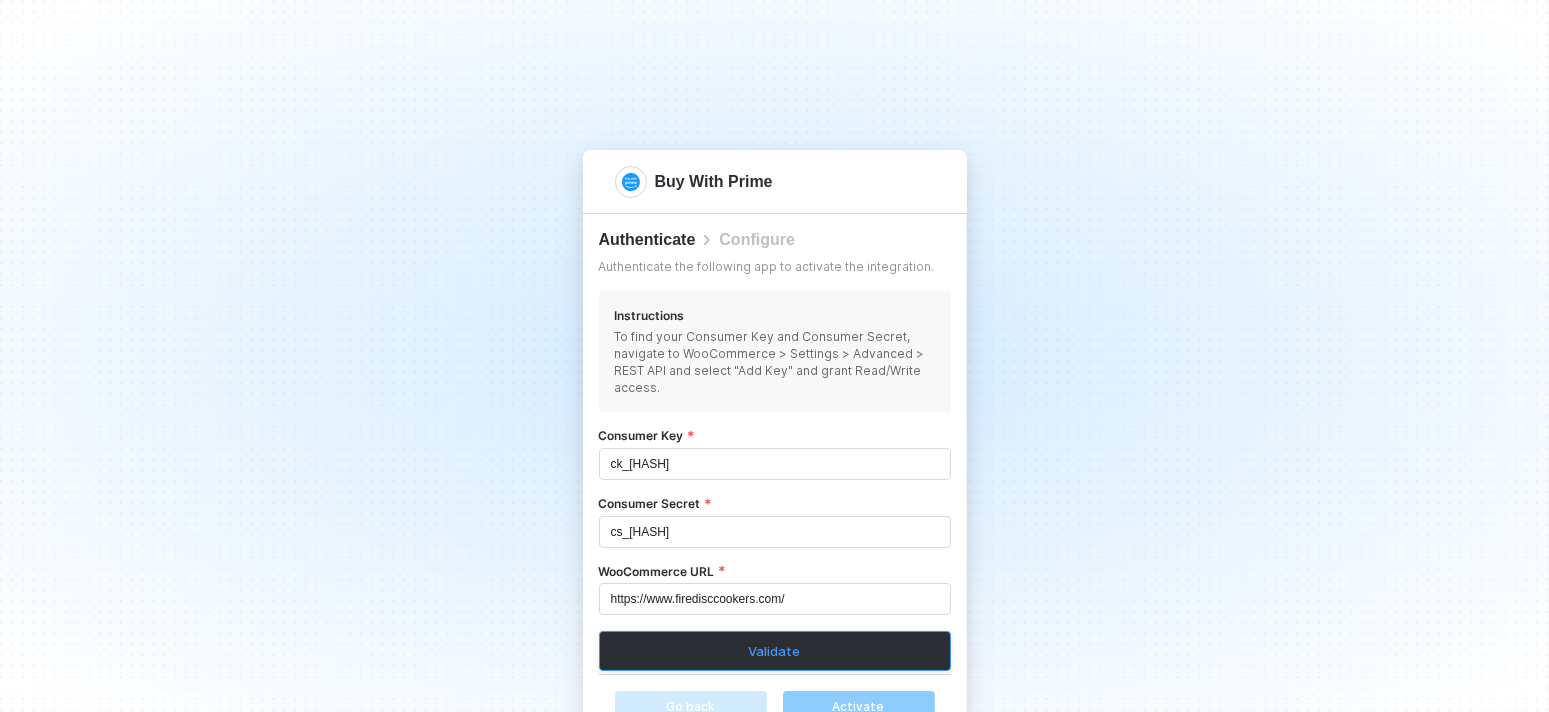 click on "Validate" at bounding box center [775, 651] 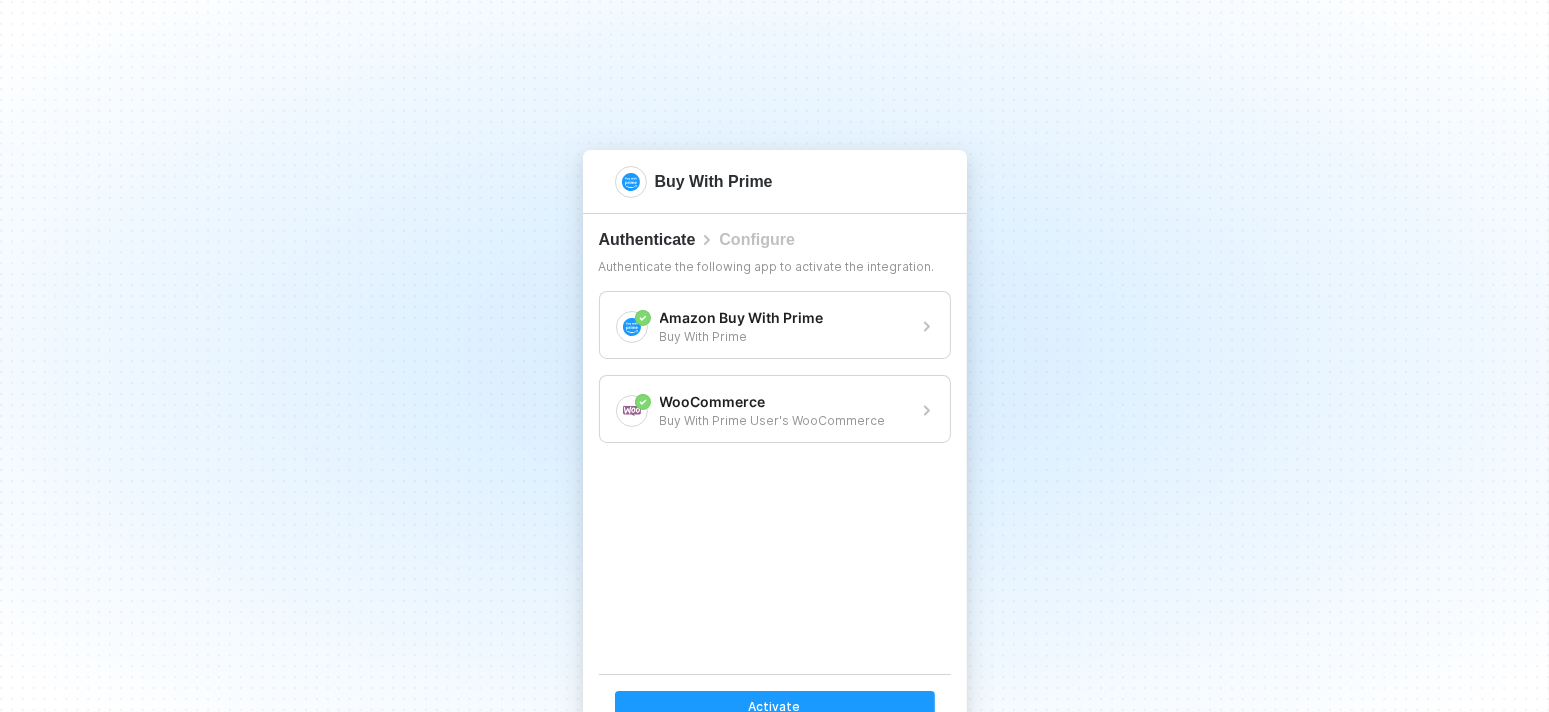 click on "Activate" at bounding box center [775, 707] 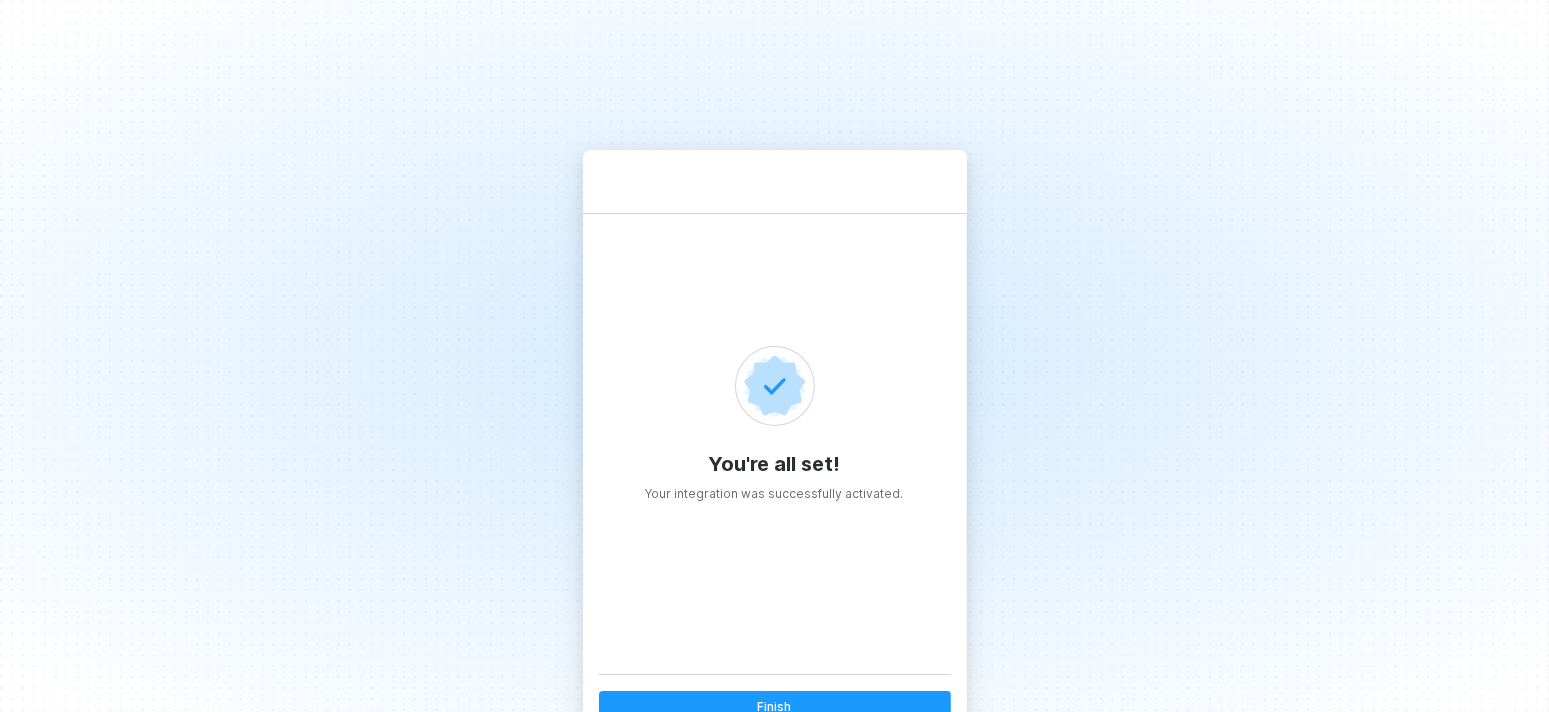 click on "Finish" at bounding box center [775, 707] 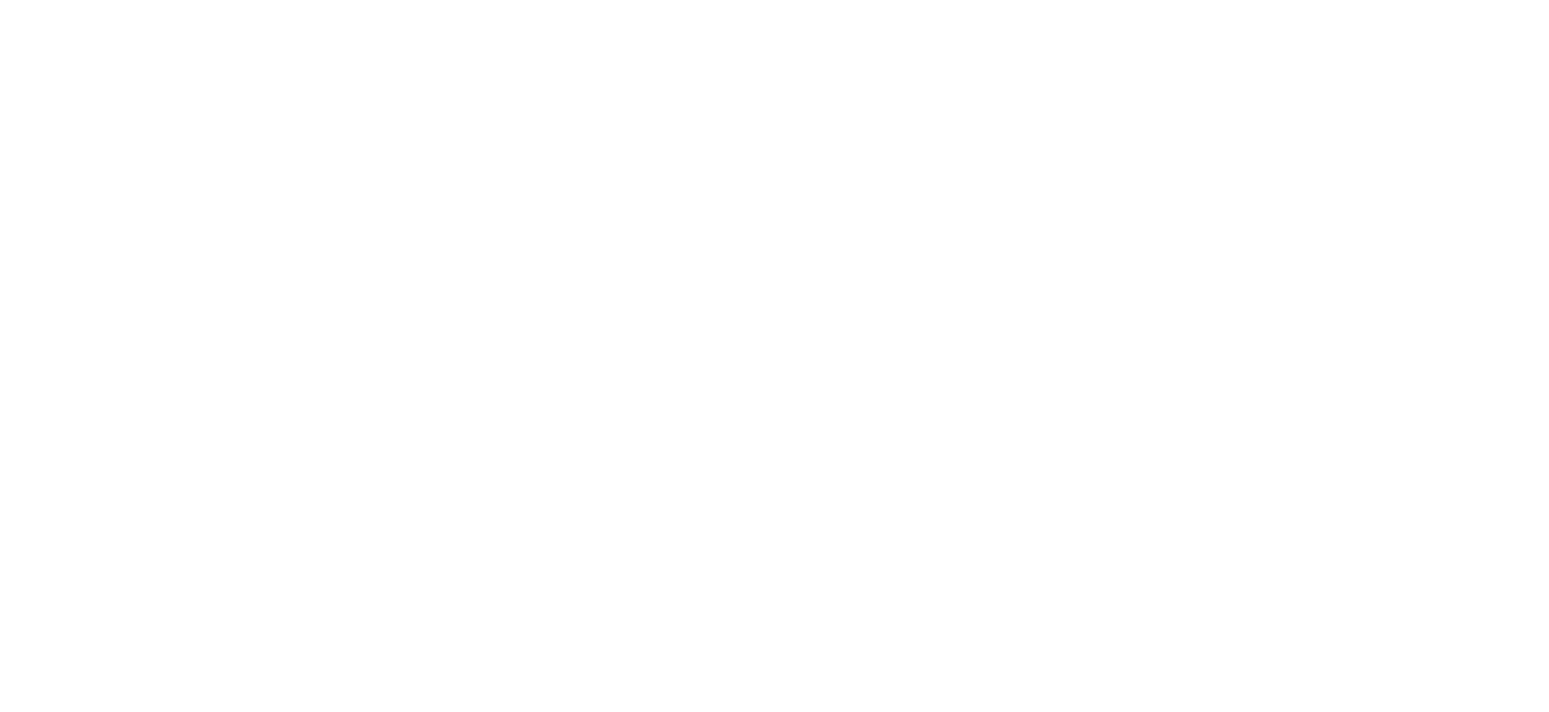 scroll, scrollTop: 0, scrollLeft: 0, axis: both 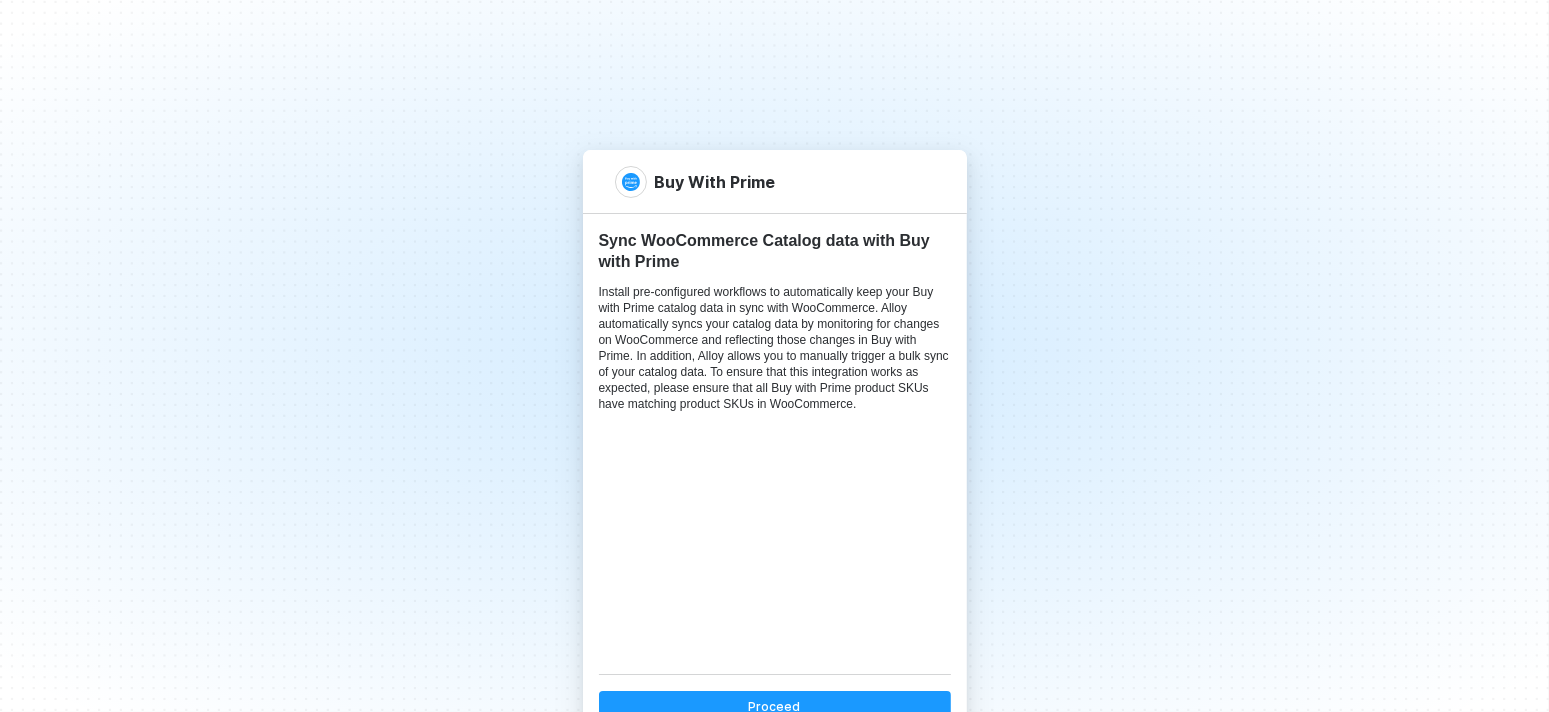 click on "Proceed" at bounding box center [775, 707] 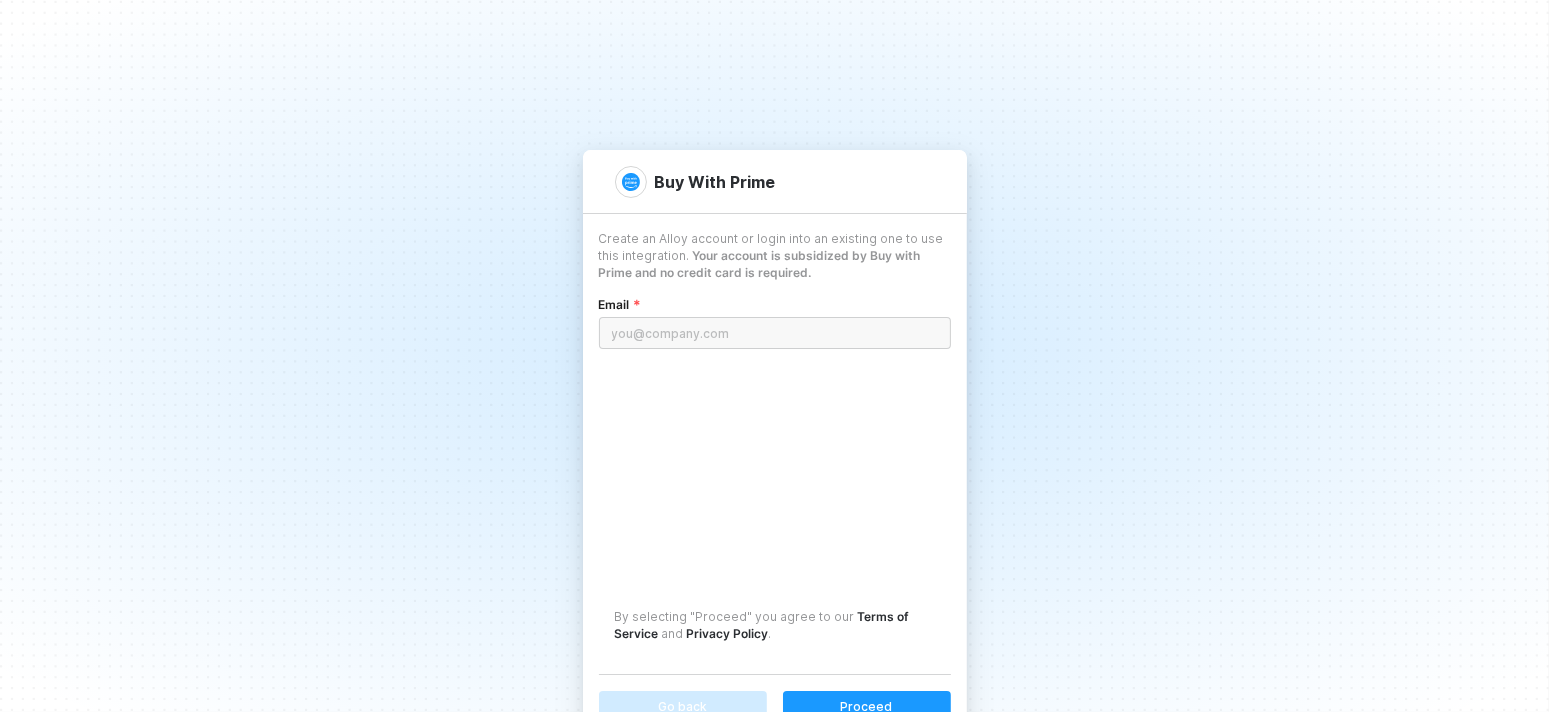 click at bounding box center (775, 333) 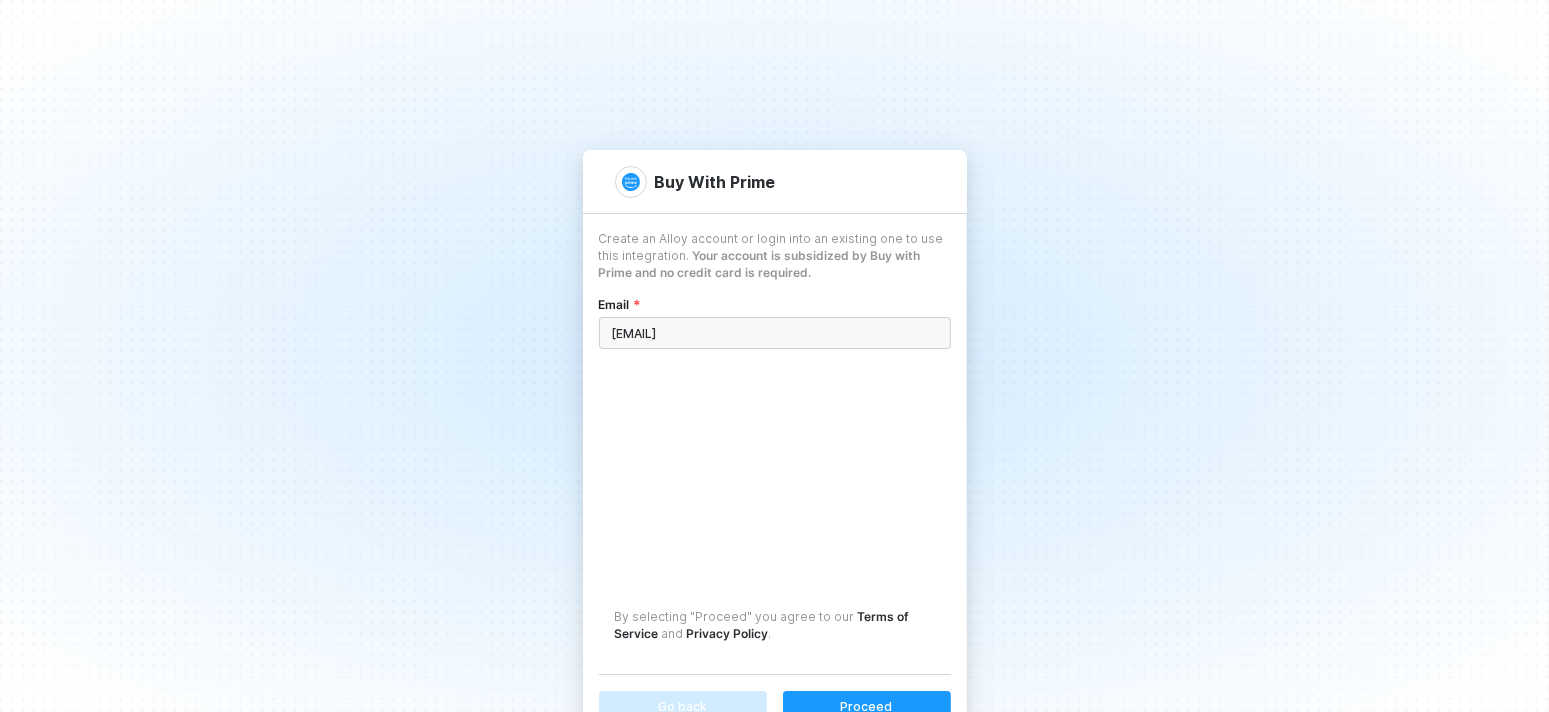 click on "Proceed" at bounding box center (867, 707) 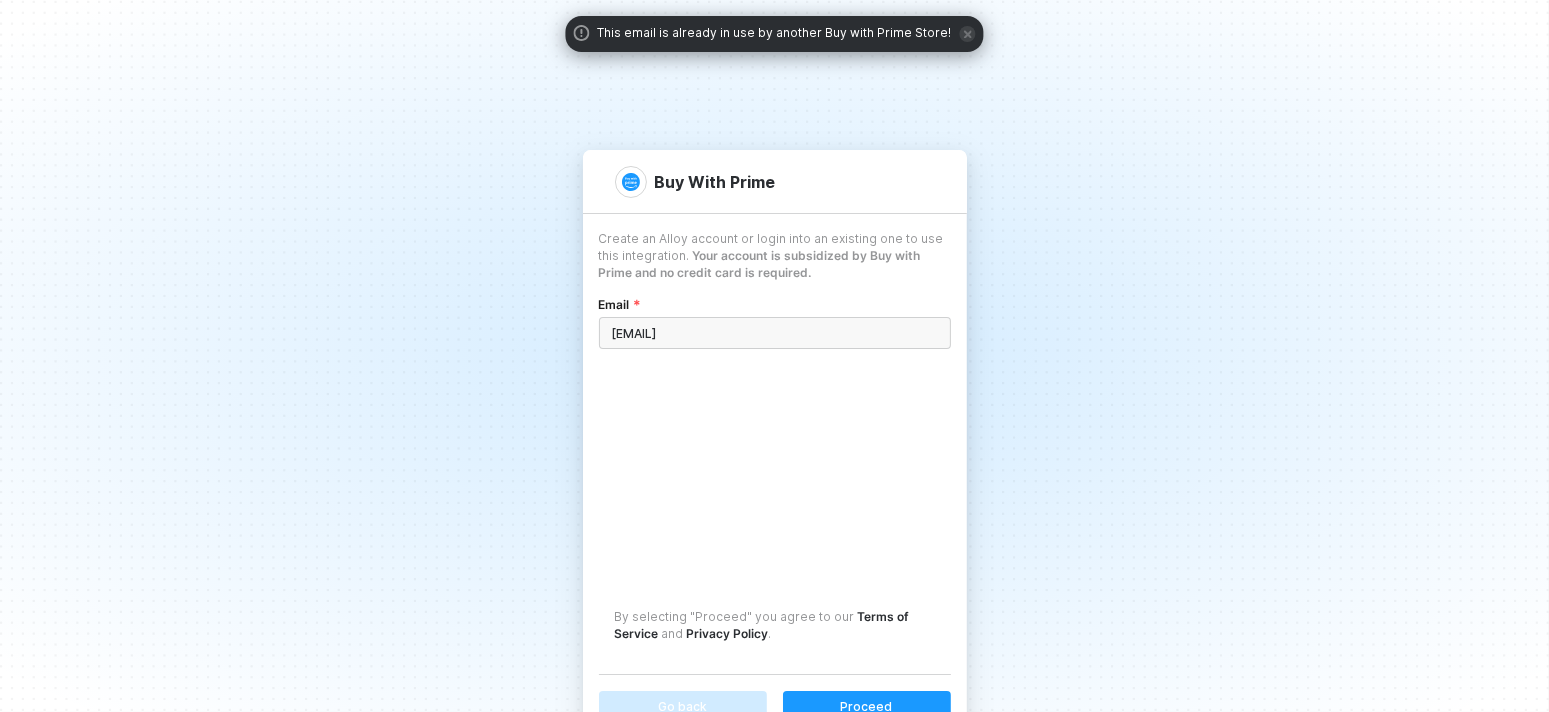 click at bounding box center [968, 34] 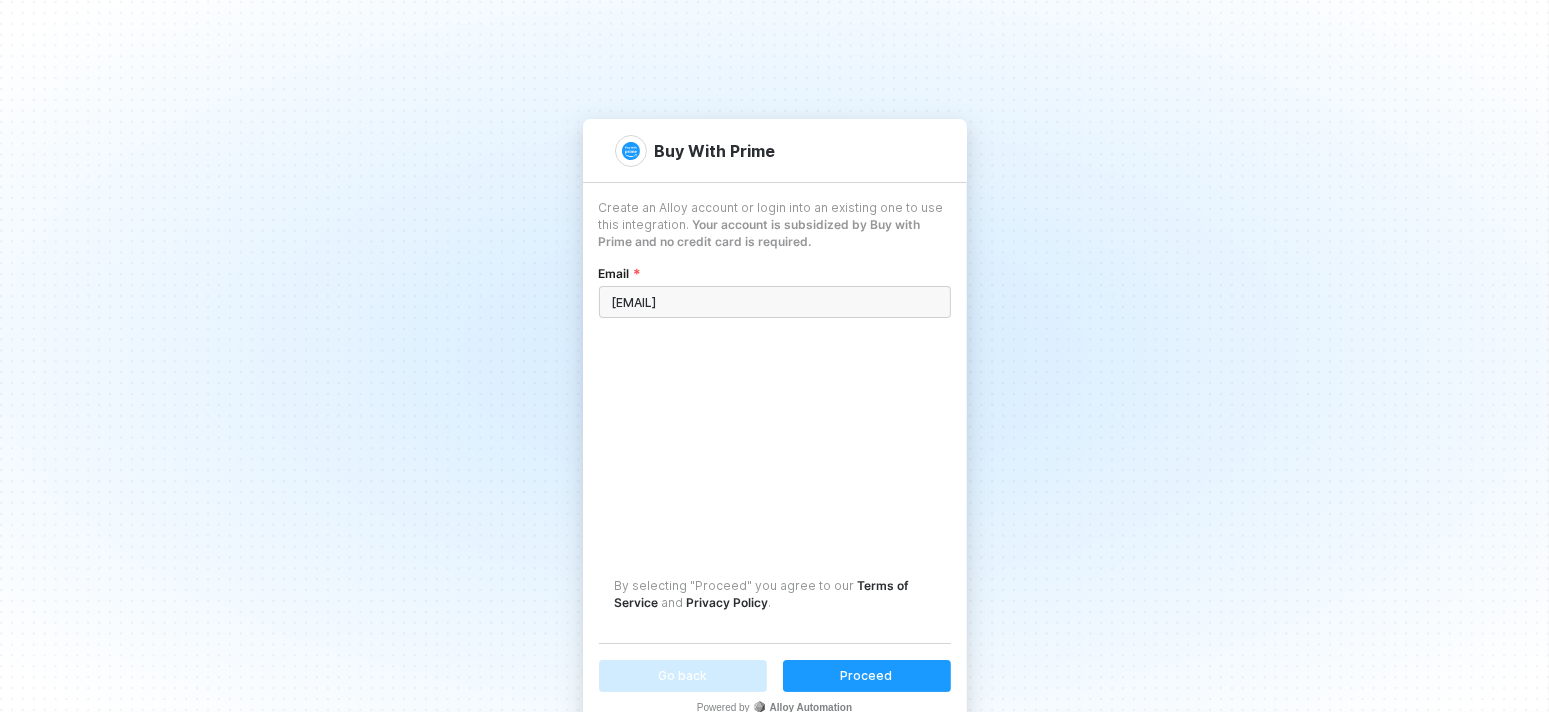 scroll, scrollTop: 49, scrollLeft: 0, axis: vertical 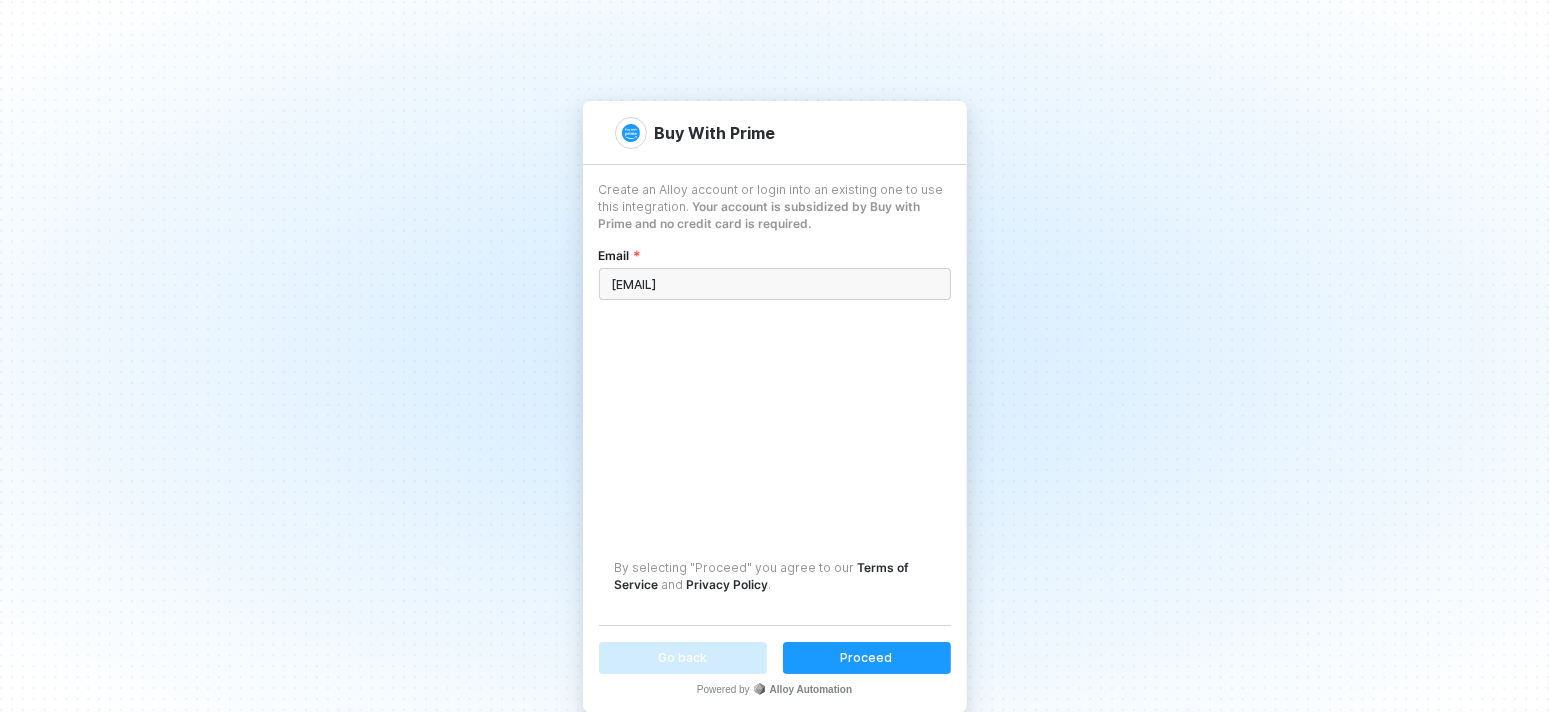 click on "Proceed" at bounding box center [867, 657] 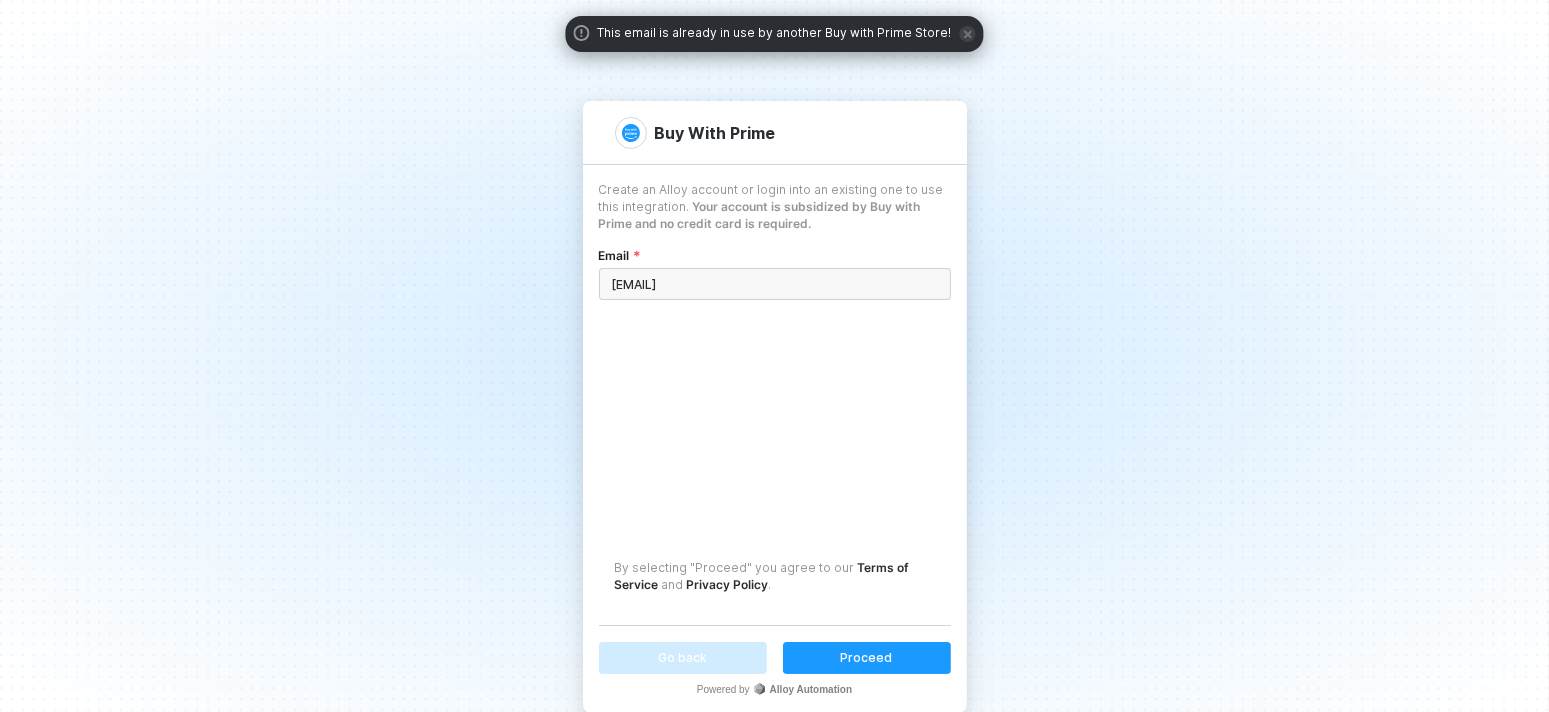 click on "Go back Proceed Powered by  Alloy Automation" at bounding box center [775, 669] 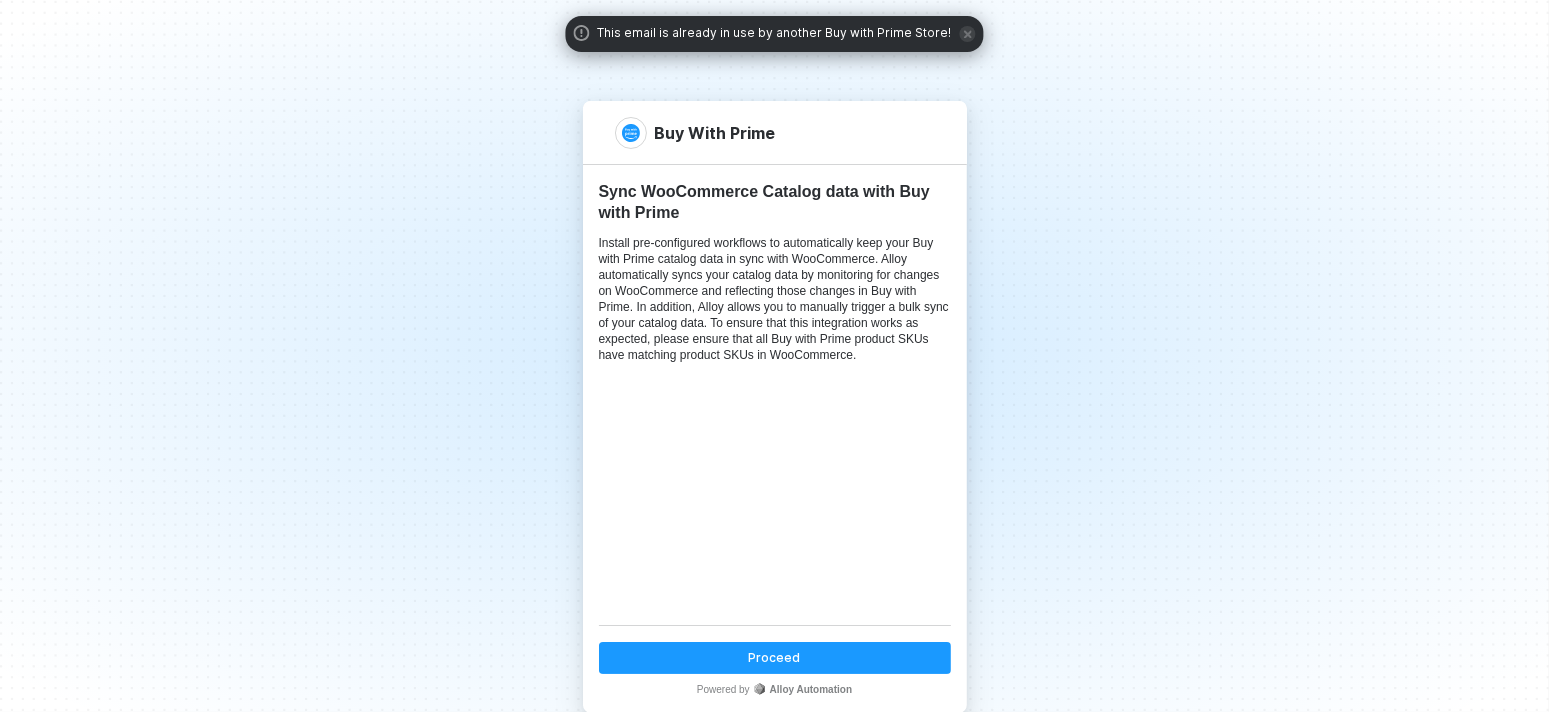 click on "Proceed" at bounding box center (775, 657) 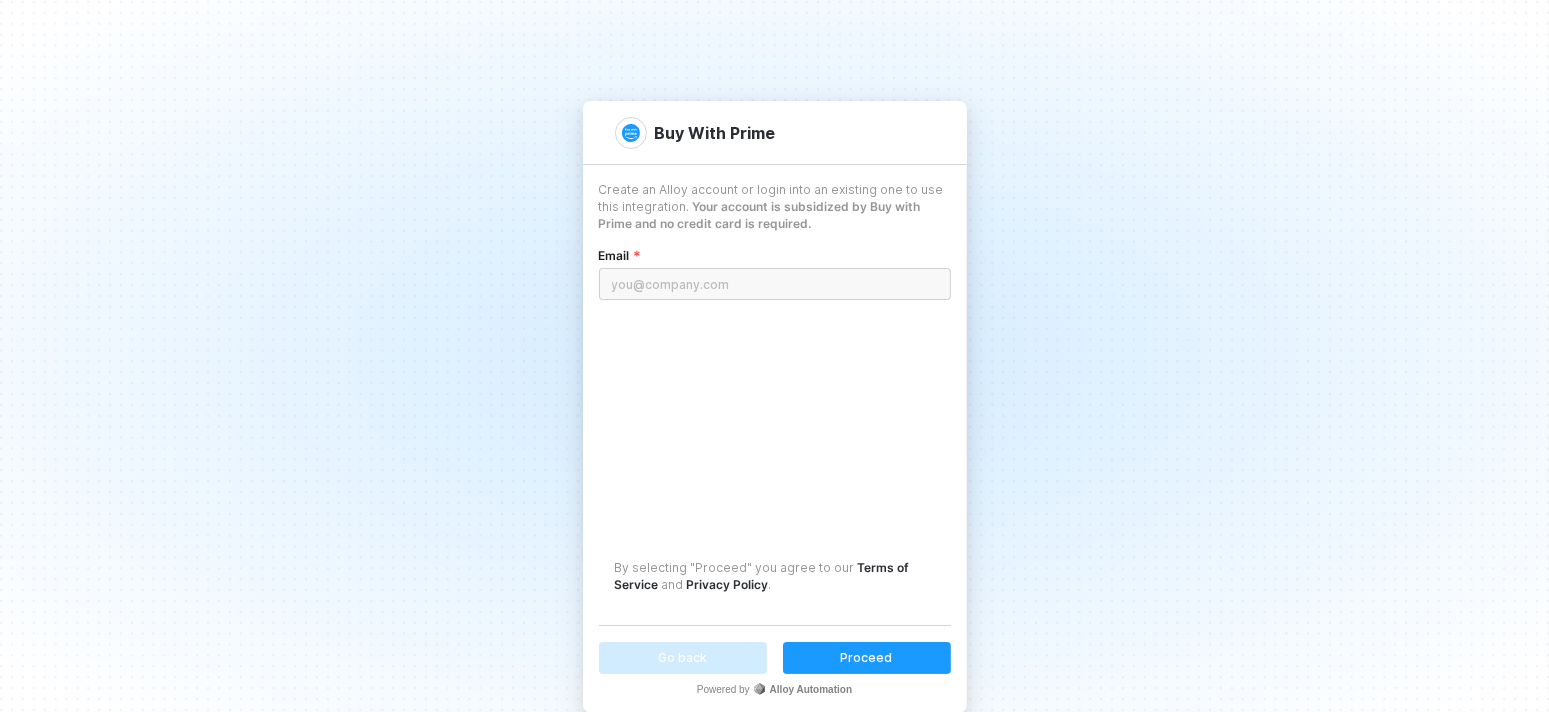 click on "Create an Alloy account or login into an existing one to use this integration.   Your account is subsidized by Buy with Prime and no credit card is required." at bounding box center (775, 206) 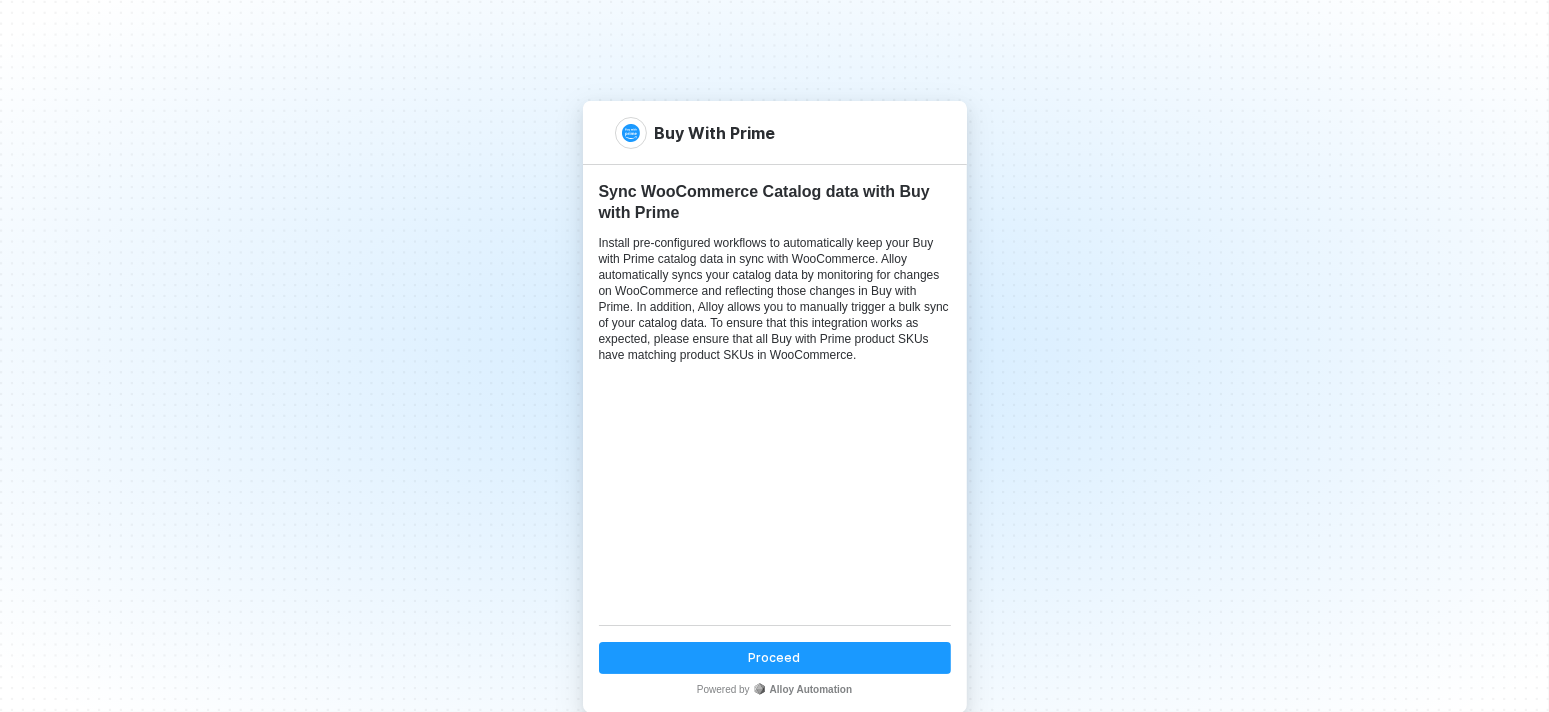 click on "Proceed" at bounding box center (775, 658) 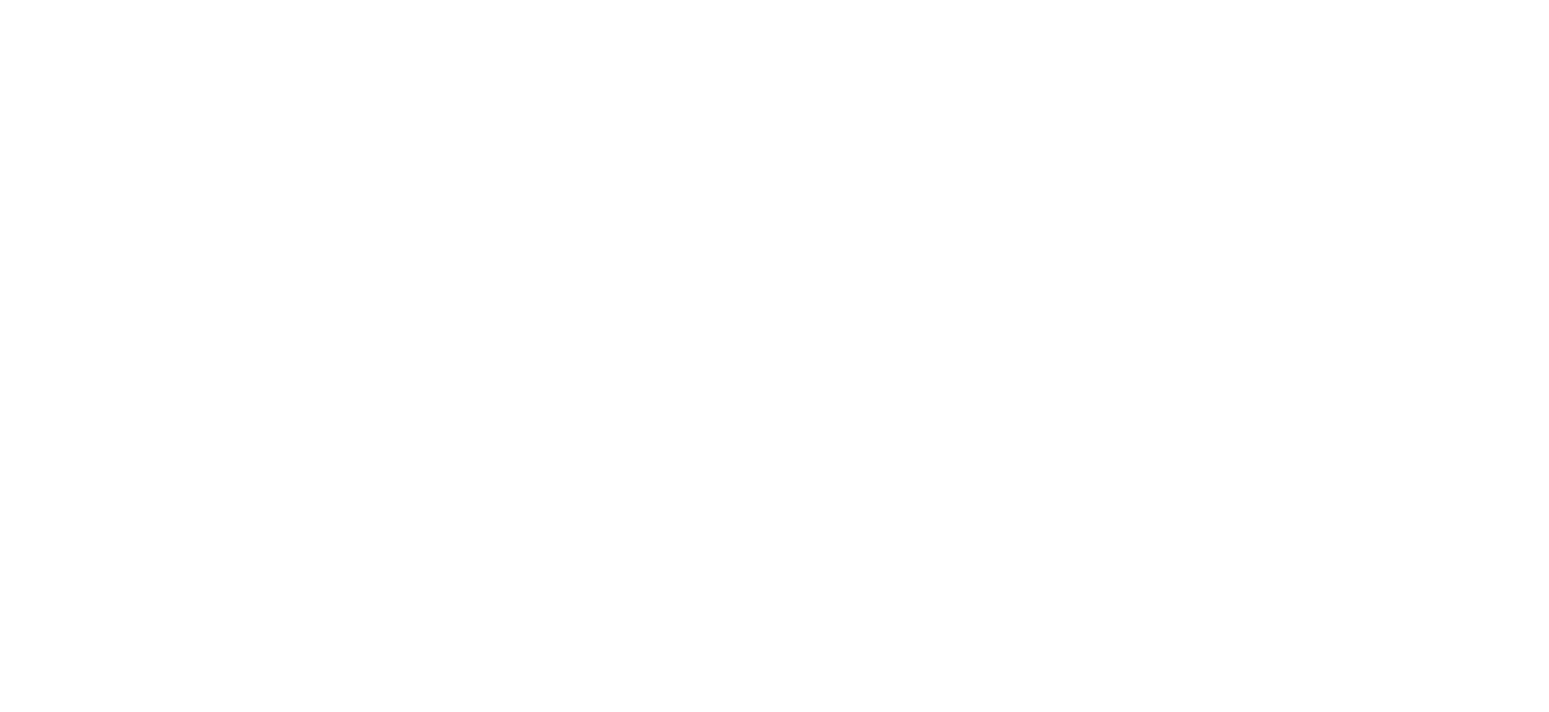 scroll, scrollTop: 0, scrollLeft: 0, axis: both 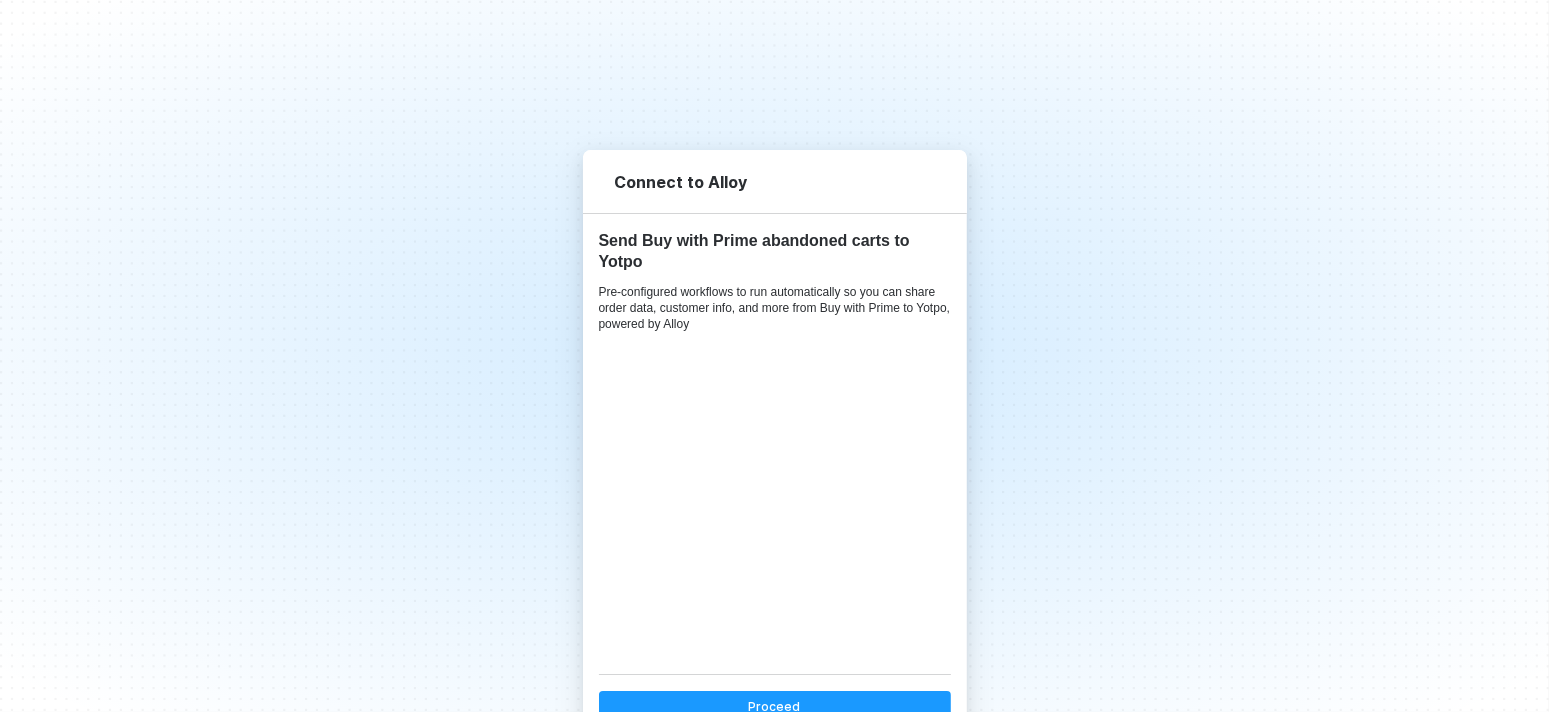 click on "Proceed" at bounding box center (775, 706) 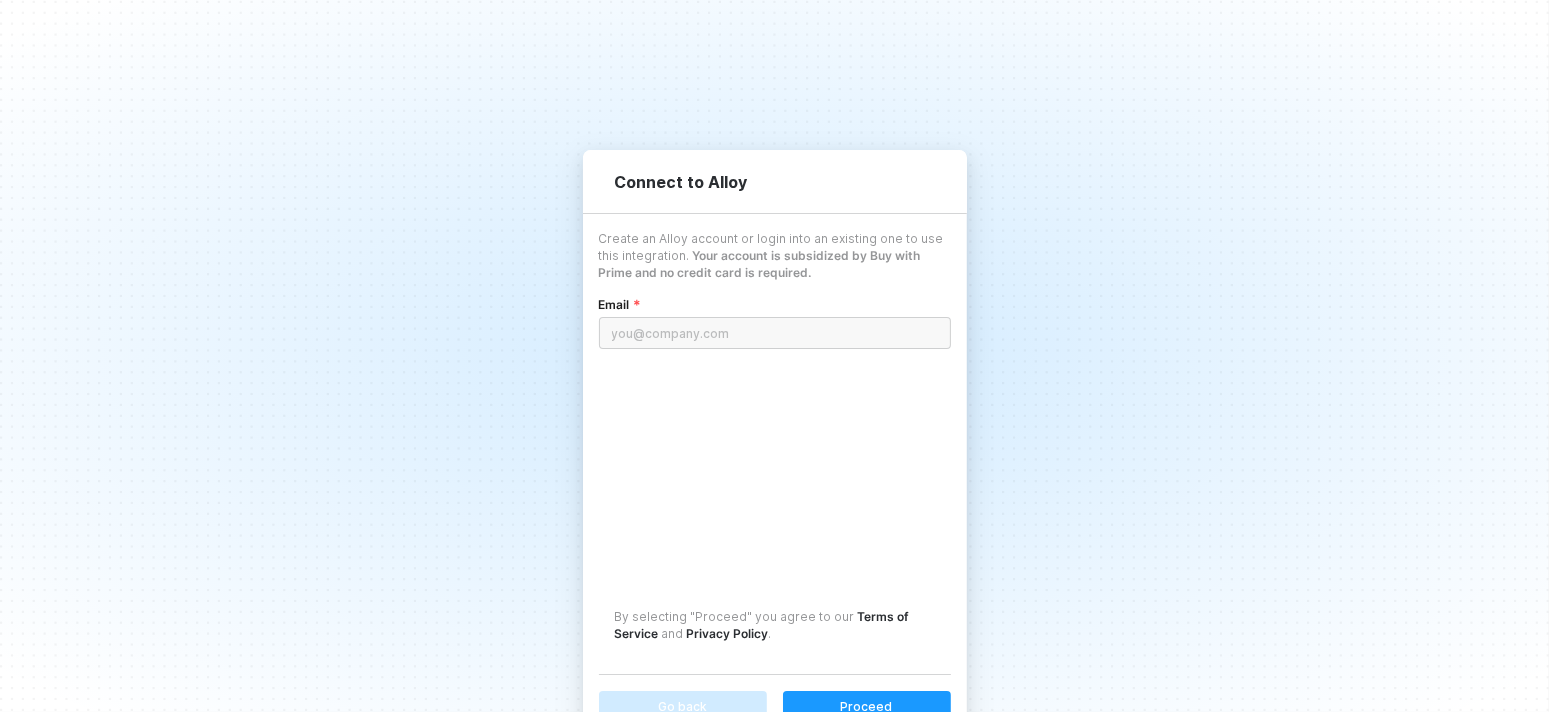 click at bounding box center (775, 333) 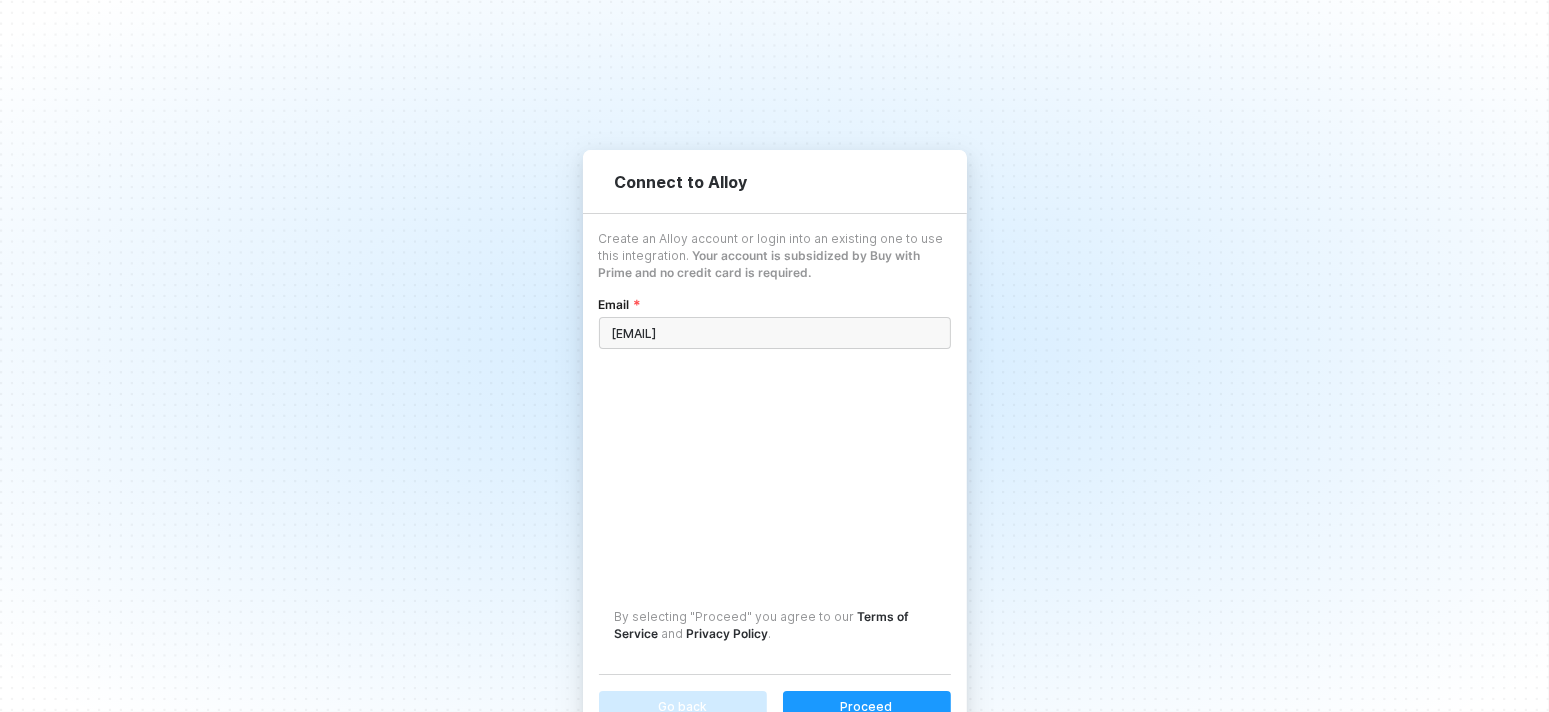 click on "Proceed" at bounding box center [867, 706] 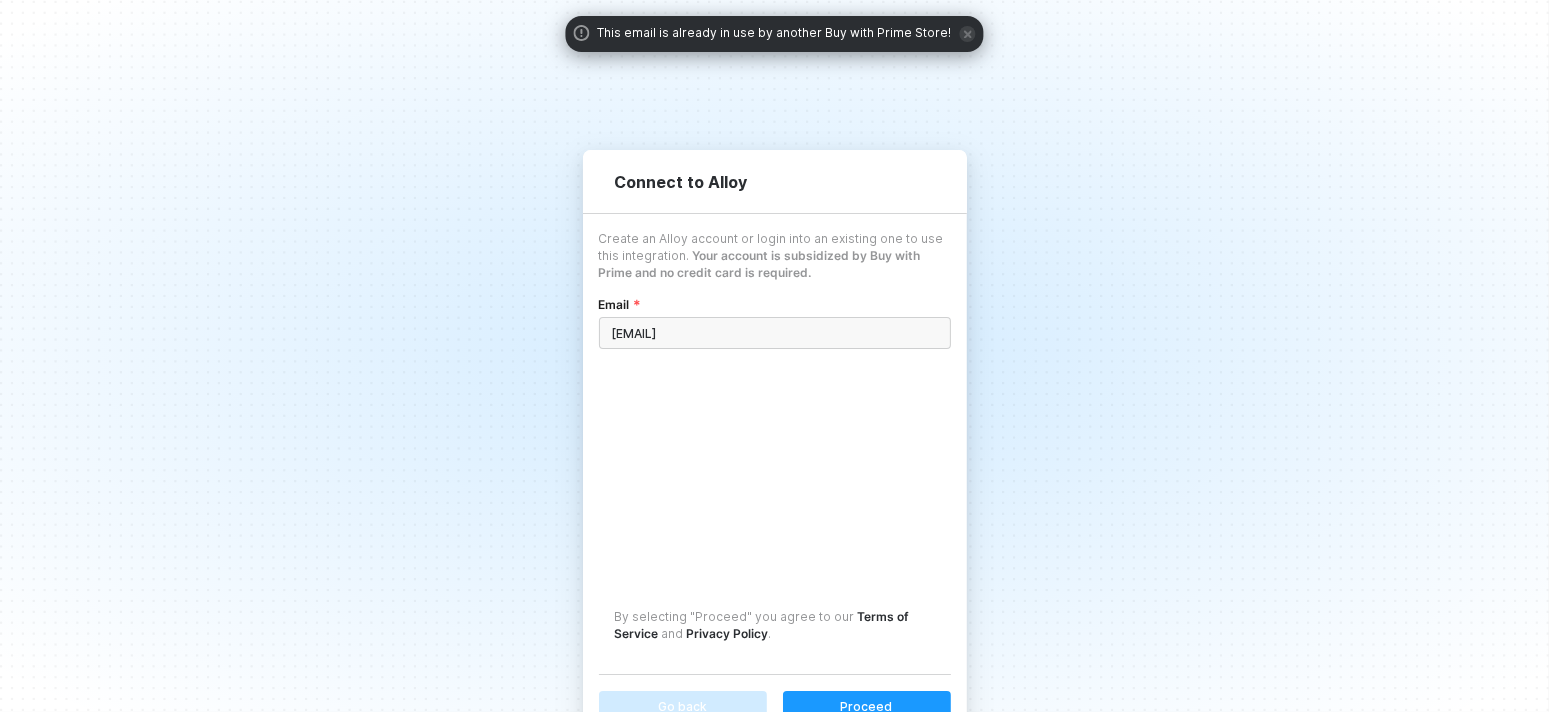 click at bounding box center (968, 34) 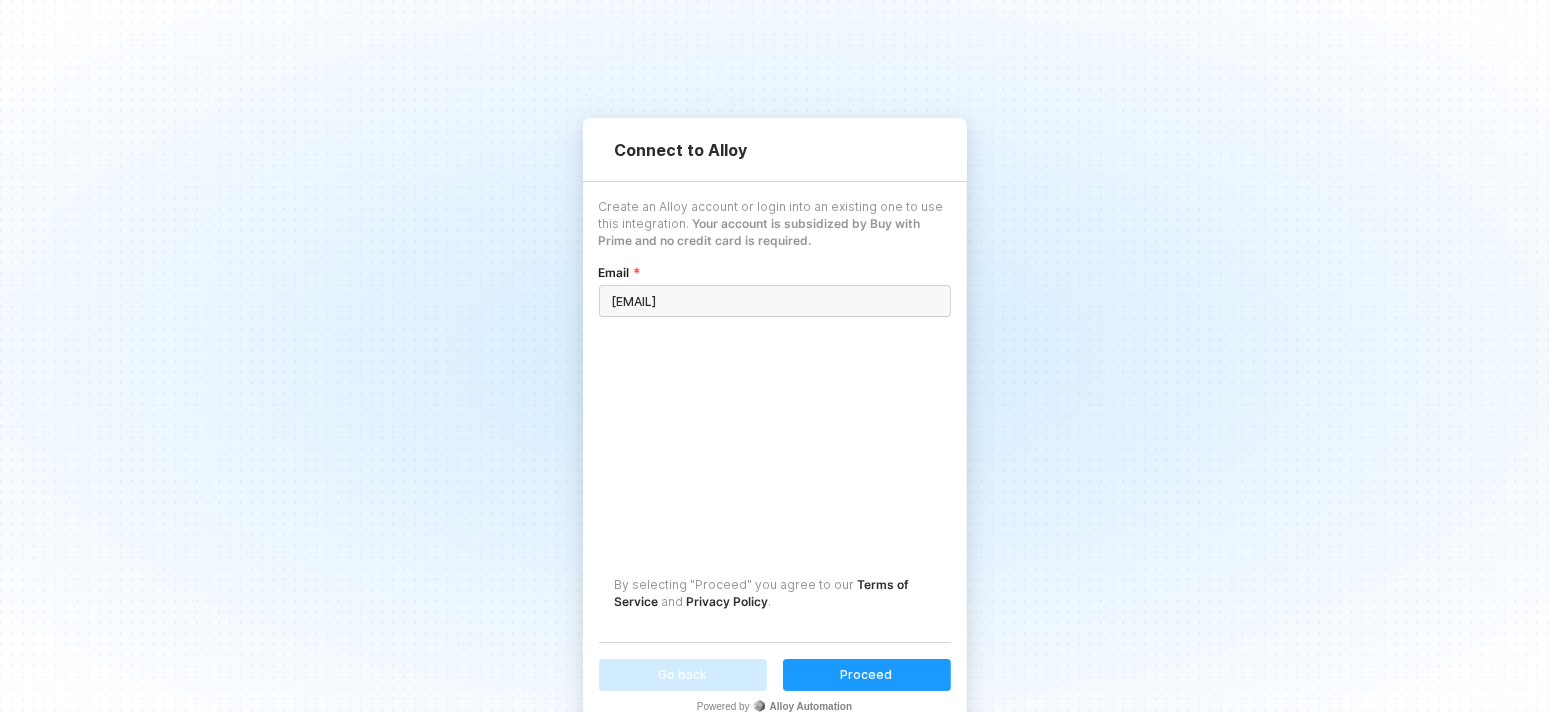 scroll, scrollTop: 49, scrollLeft: 0, axis: vertical 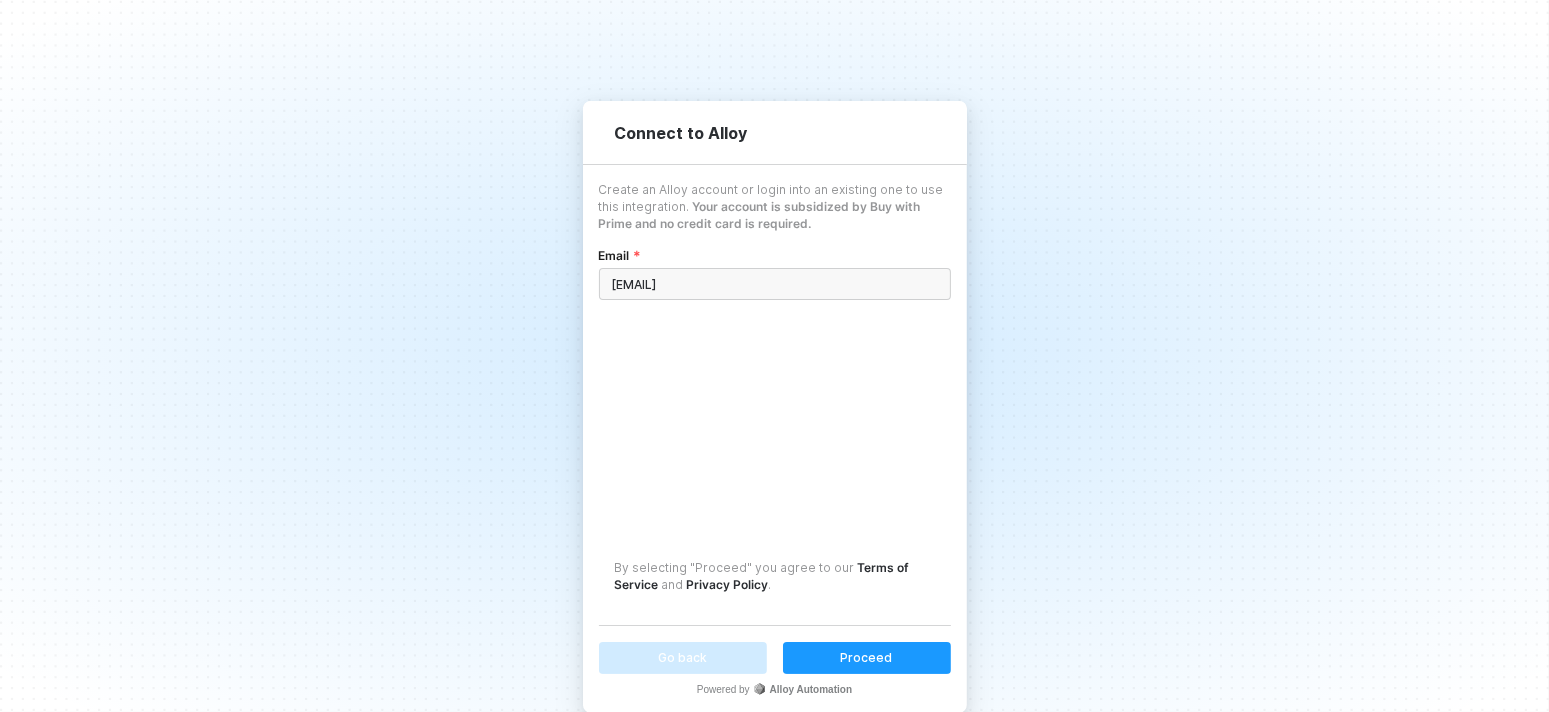 click on "Go back" at bounding box center [683, 658] 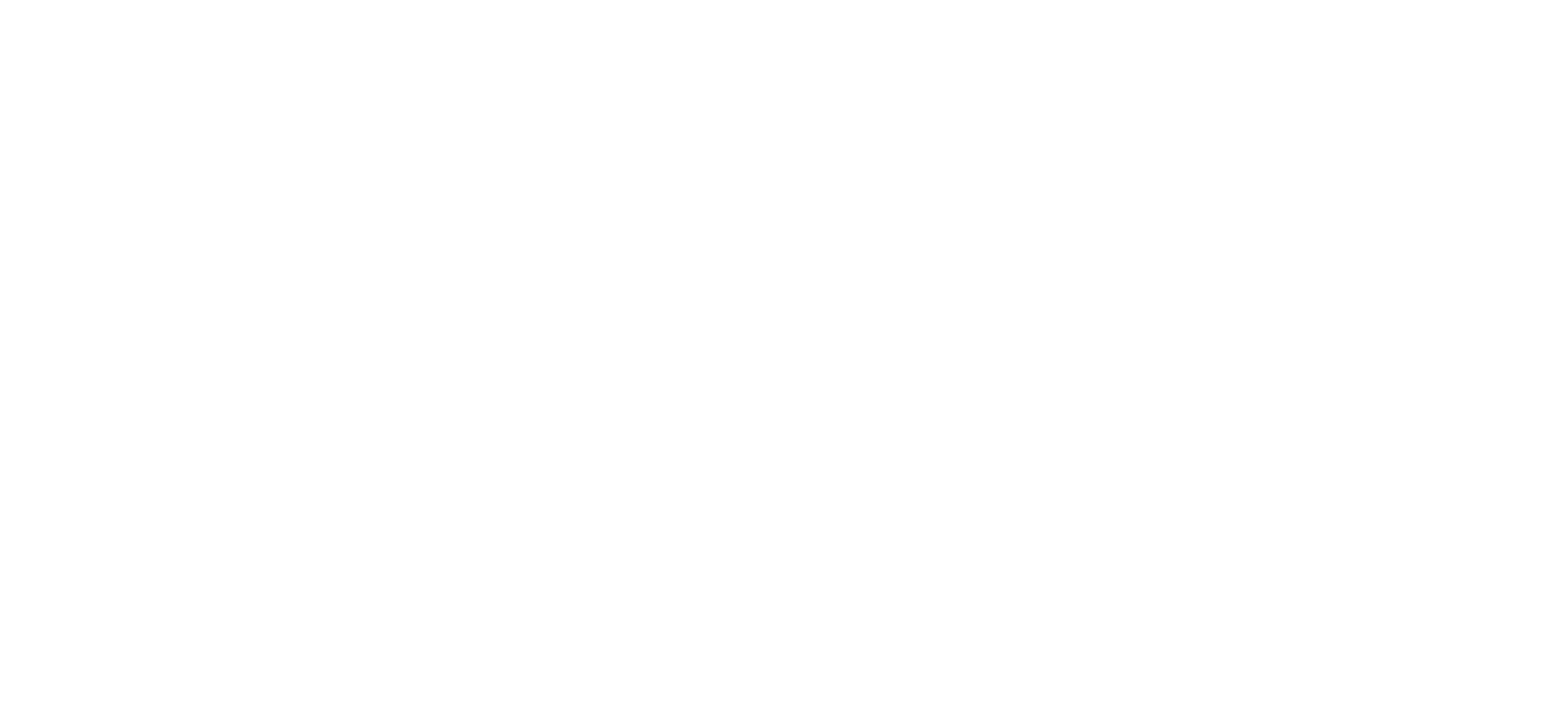 scroll, scrollTop: 0, scrollLeft: 0, axis: both 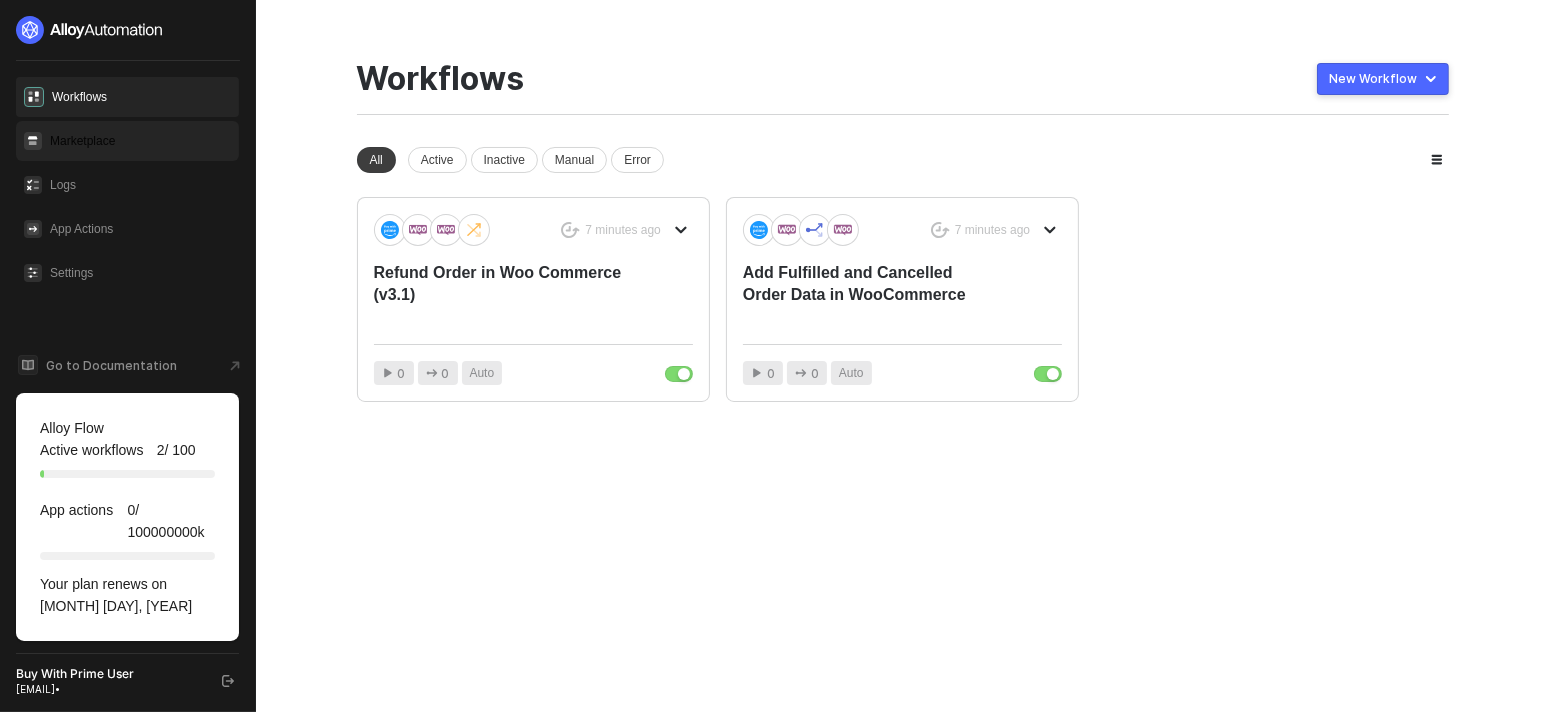 click on "Marketplace" at bounding box center (140, 141) 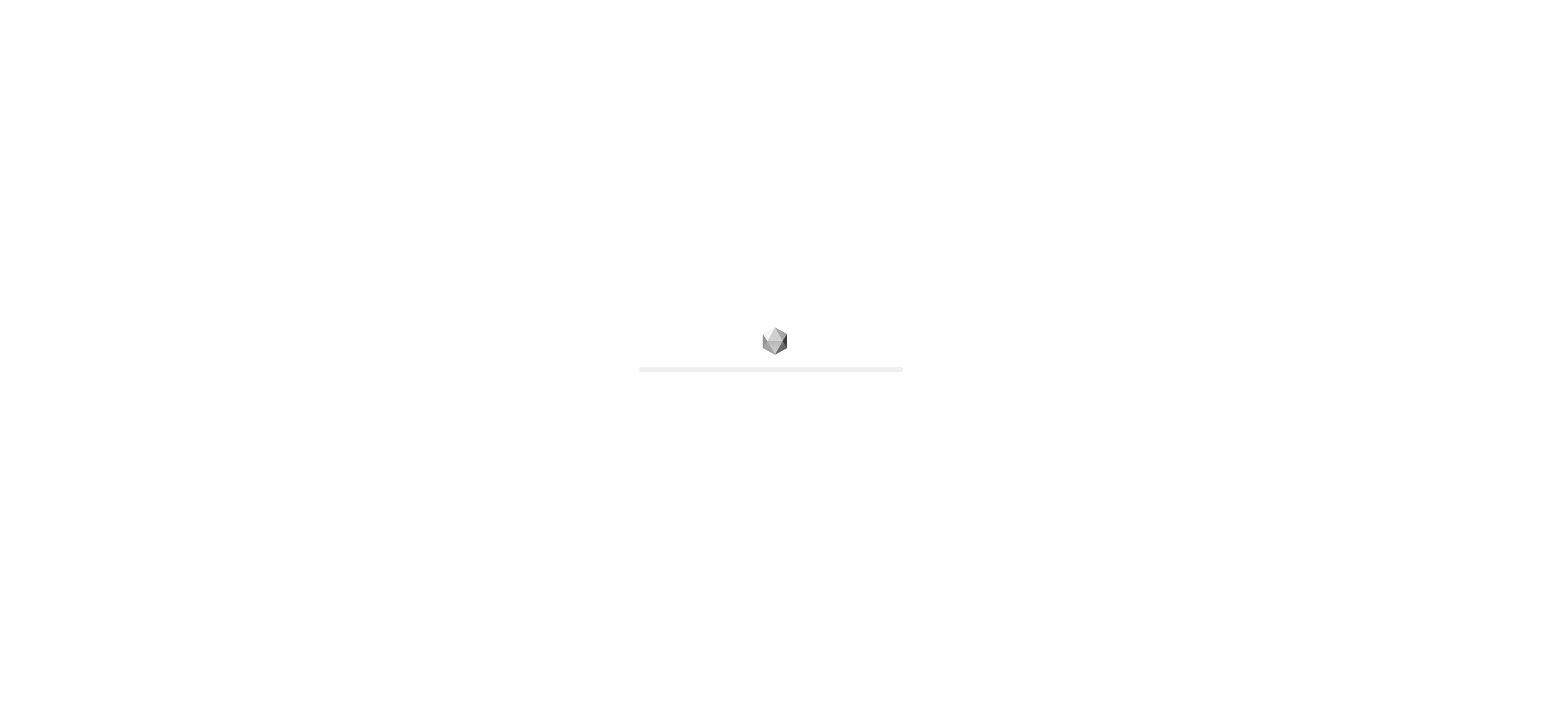 scroll, scrollTop: 0, scrollLeft: 0, axis: both 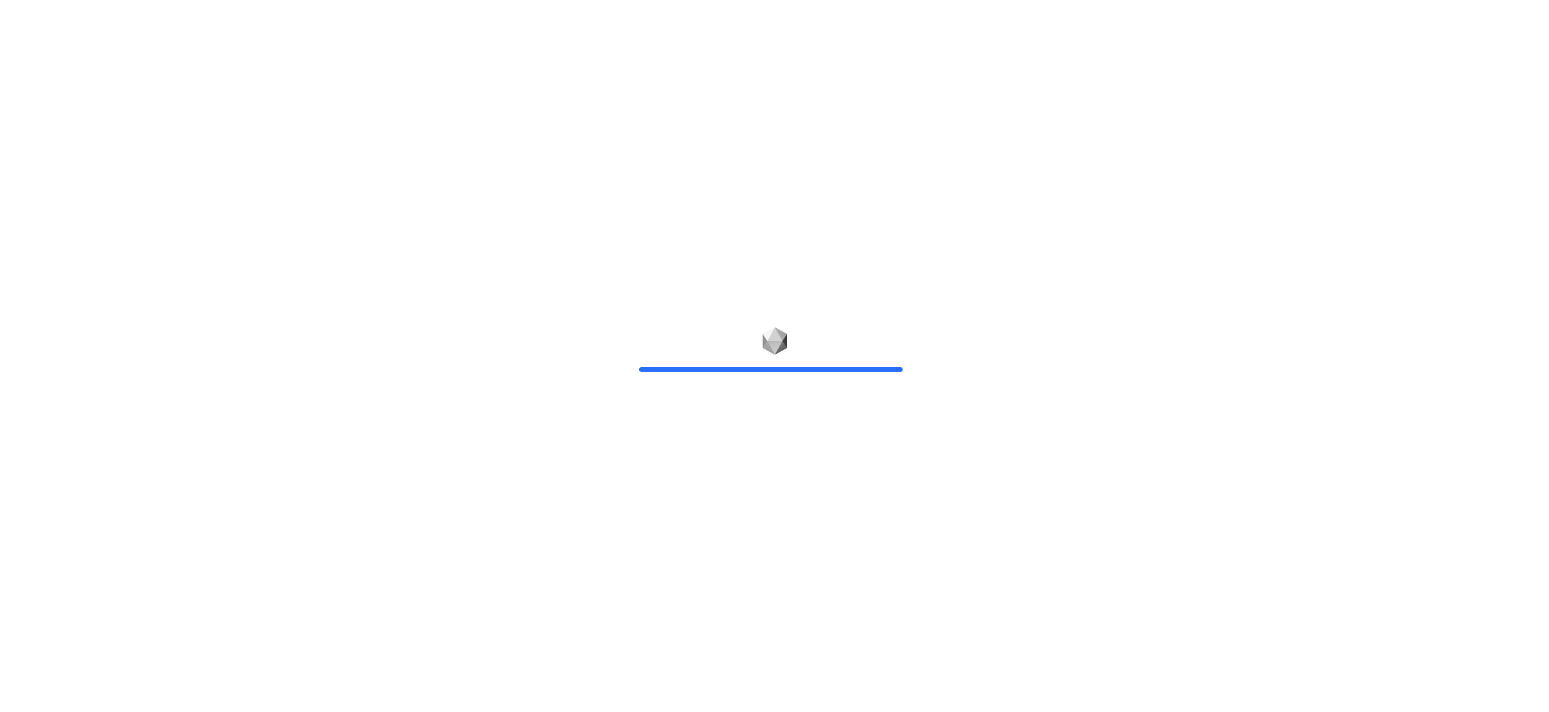 click at bounding box center (774, 356) 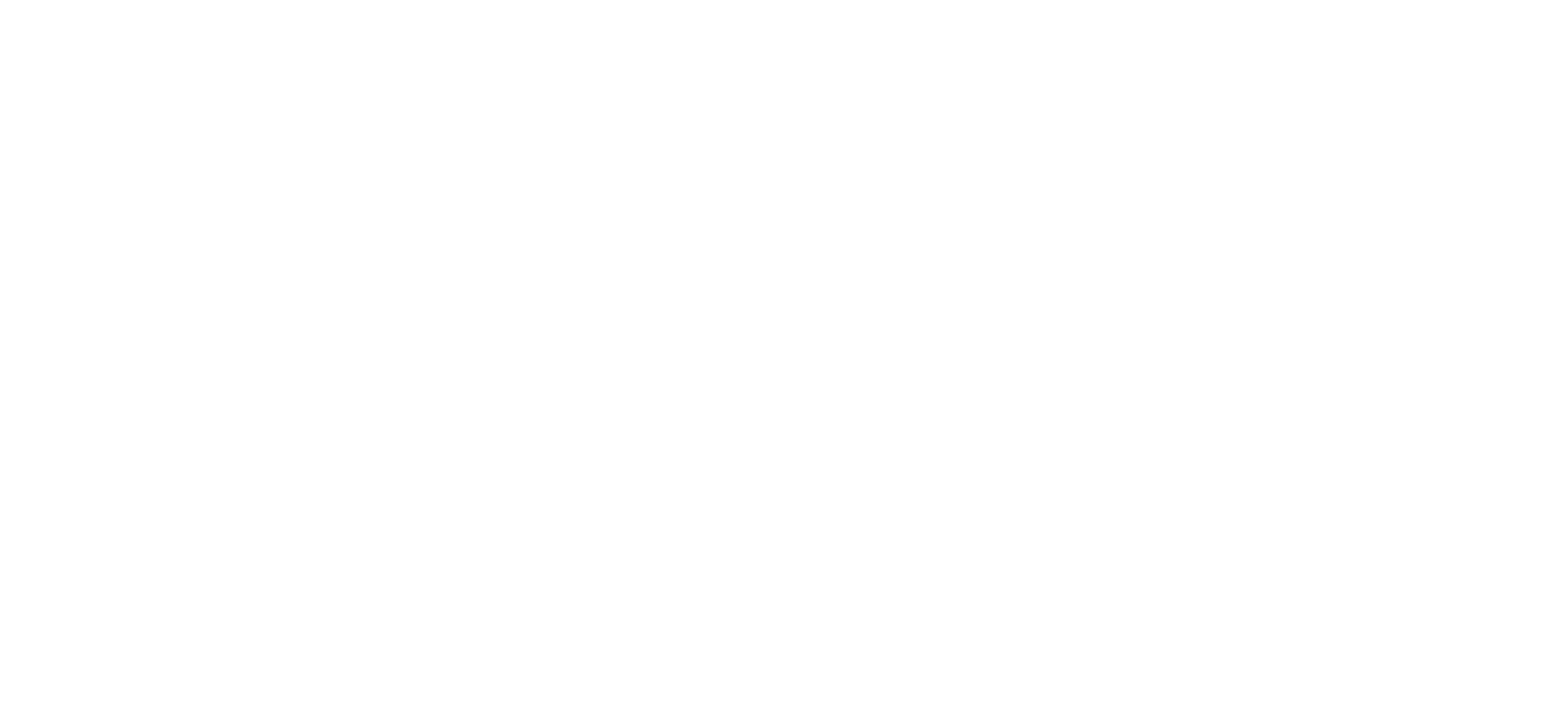 scroll, scrollTop: 0, scrollLeft: 0, axis: both 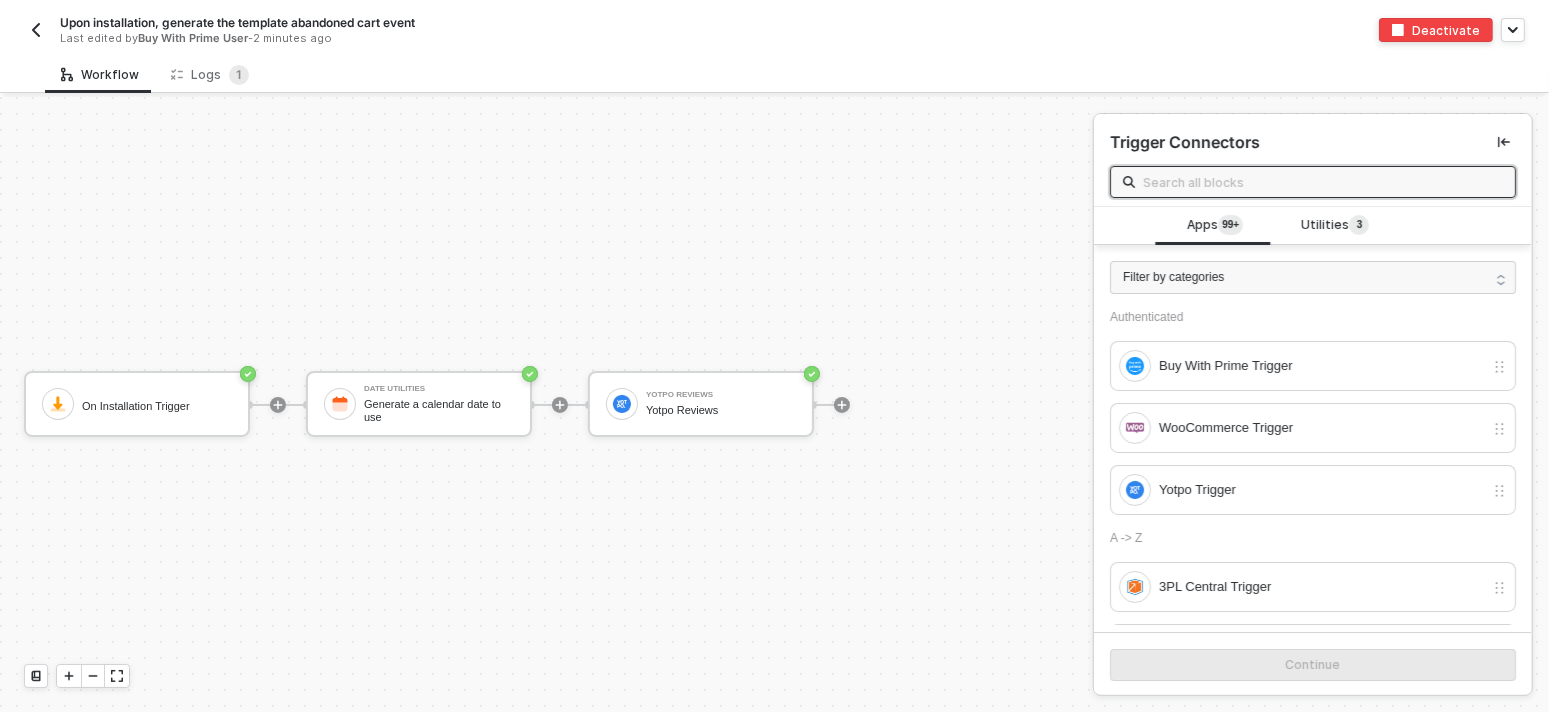 click at bounding box center (1398, 30) 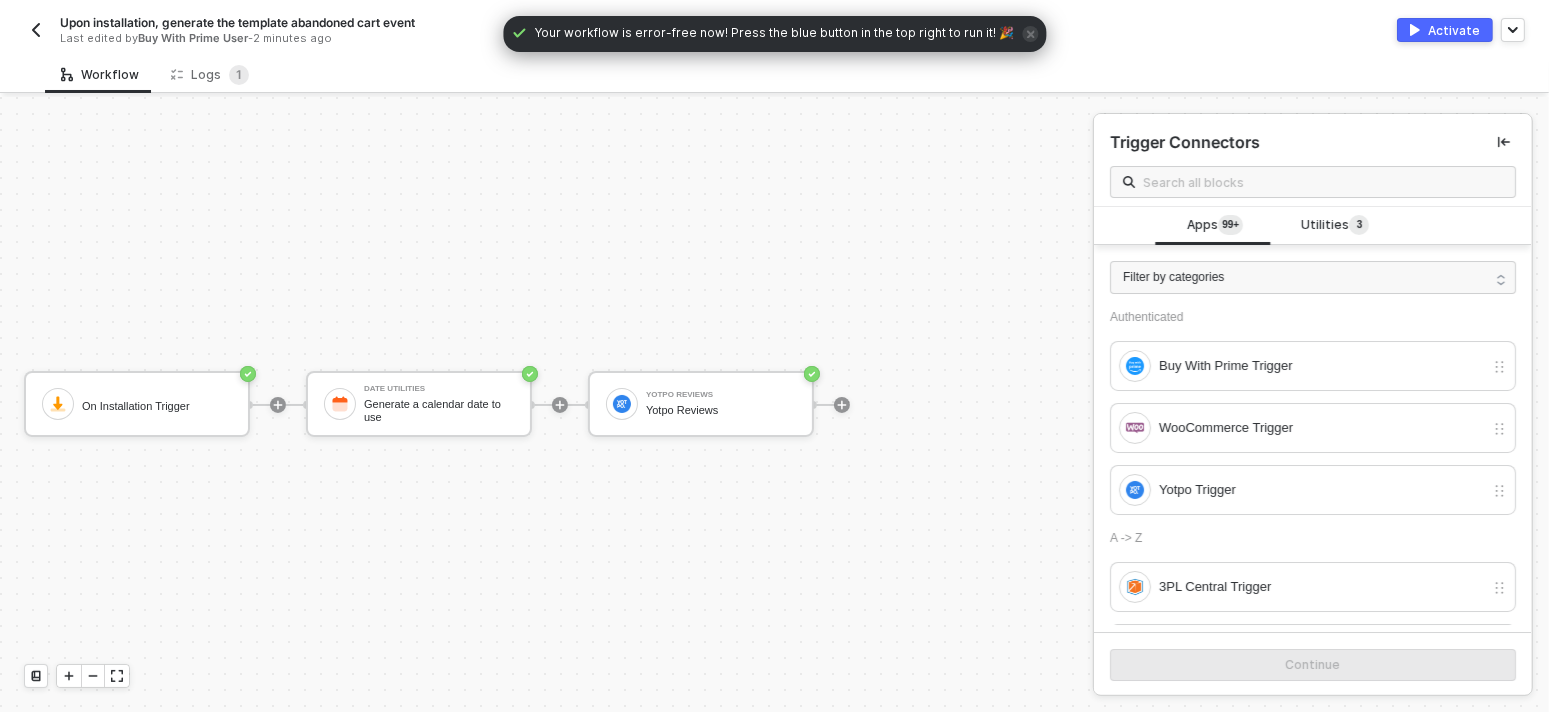 click at bounding box center [36, 30] 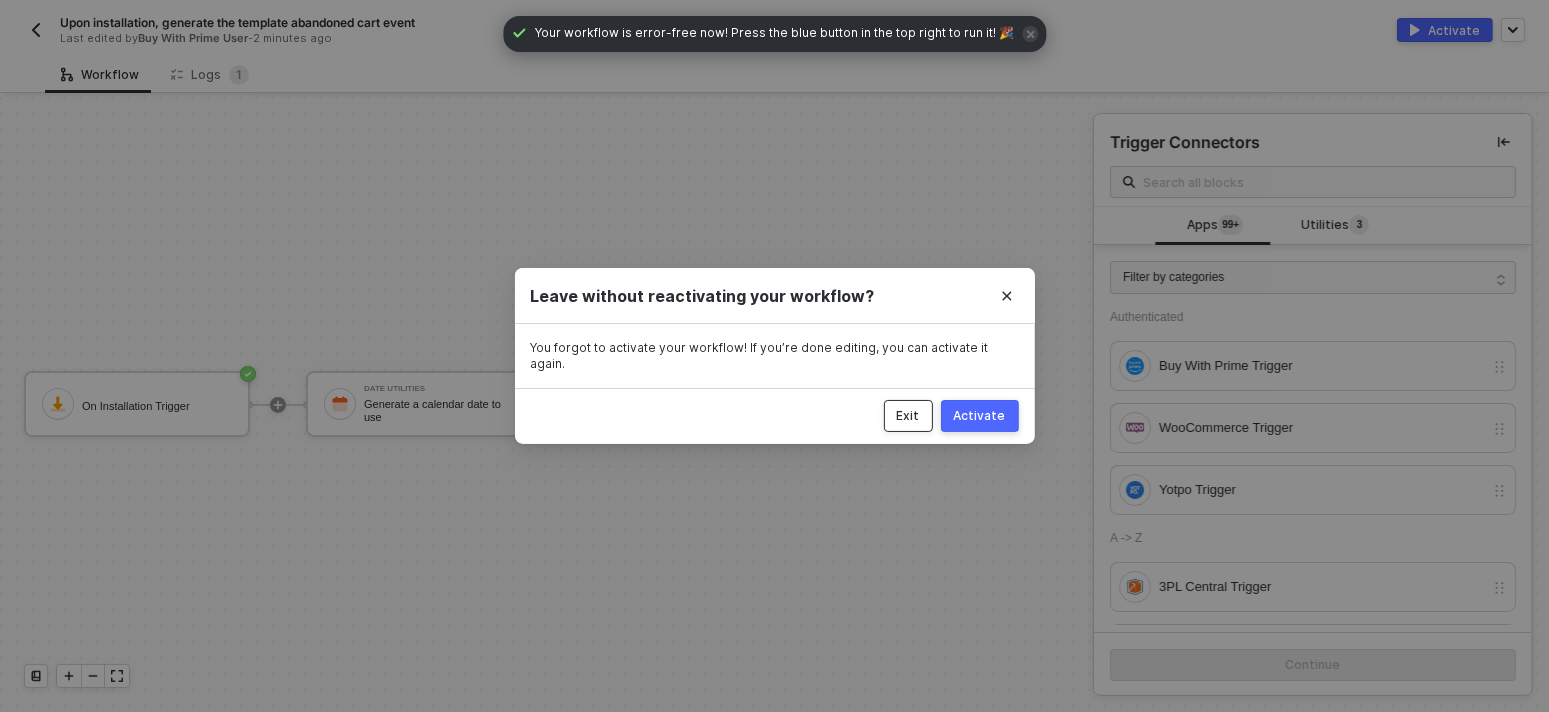 click on "Exit" at bounding box center (908, 416) 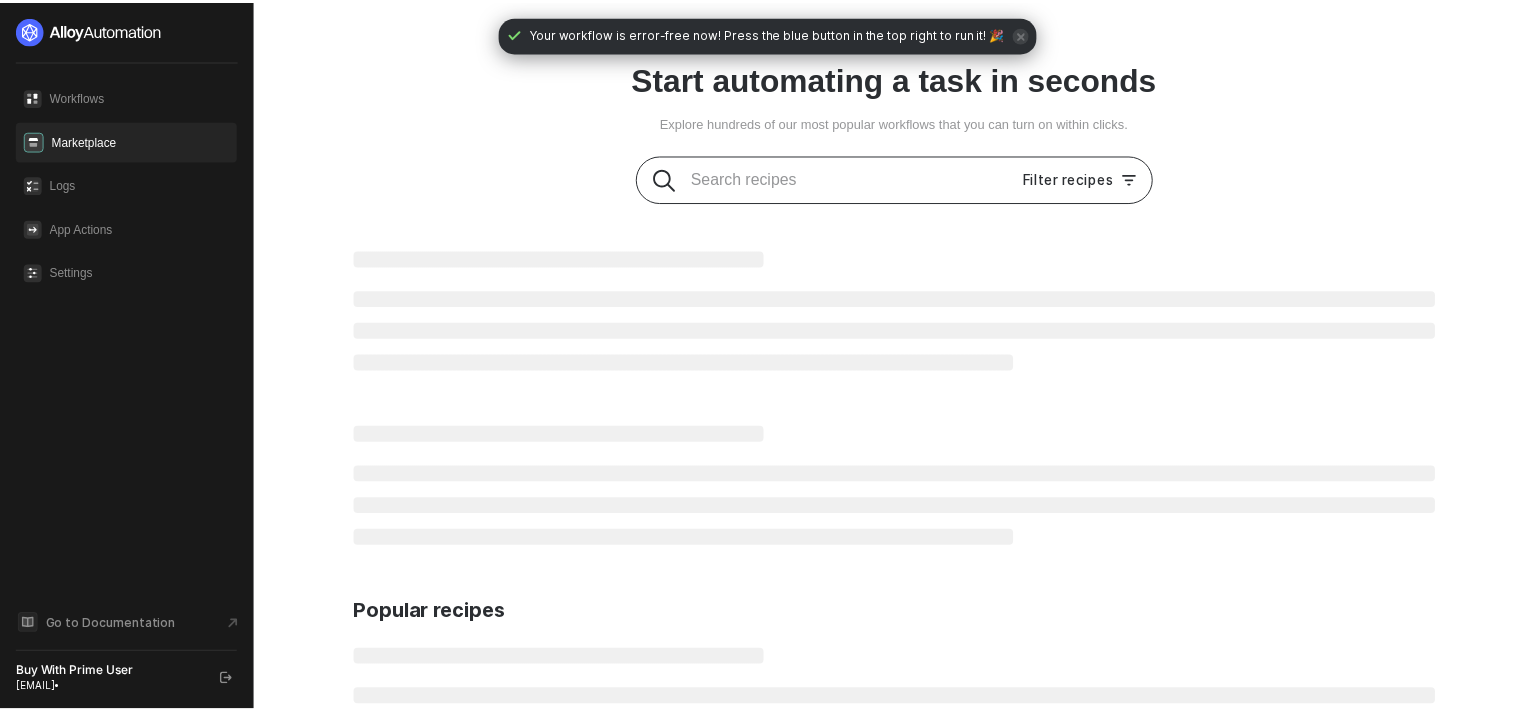 scroll, scrollTop: 0, scrollLeft: 0, axis: both 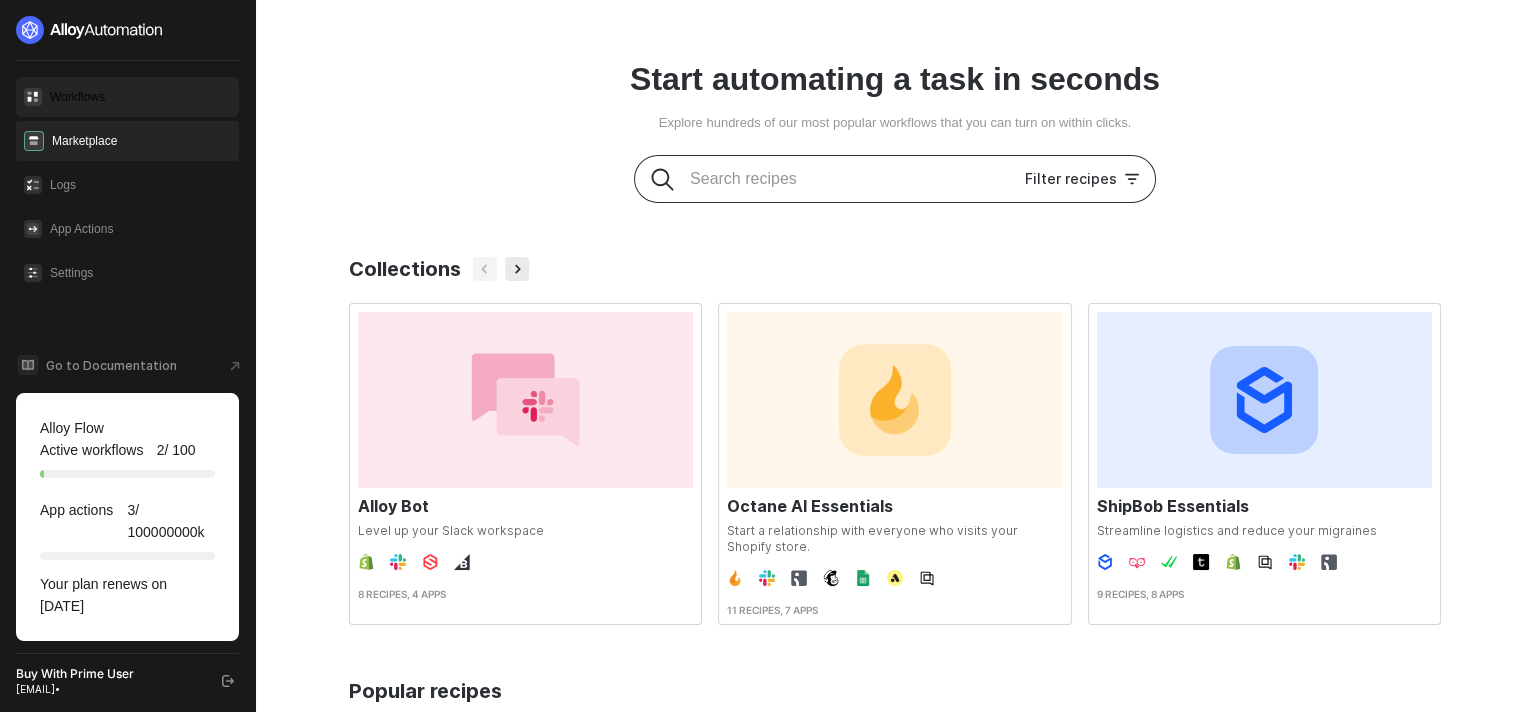 click on "Workflows" at bounding box center [140, 97] 